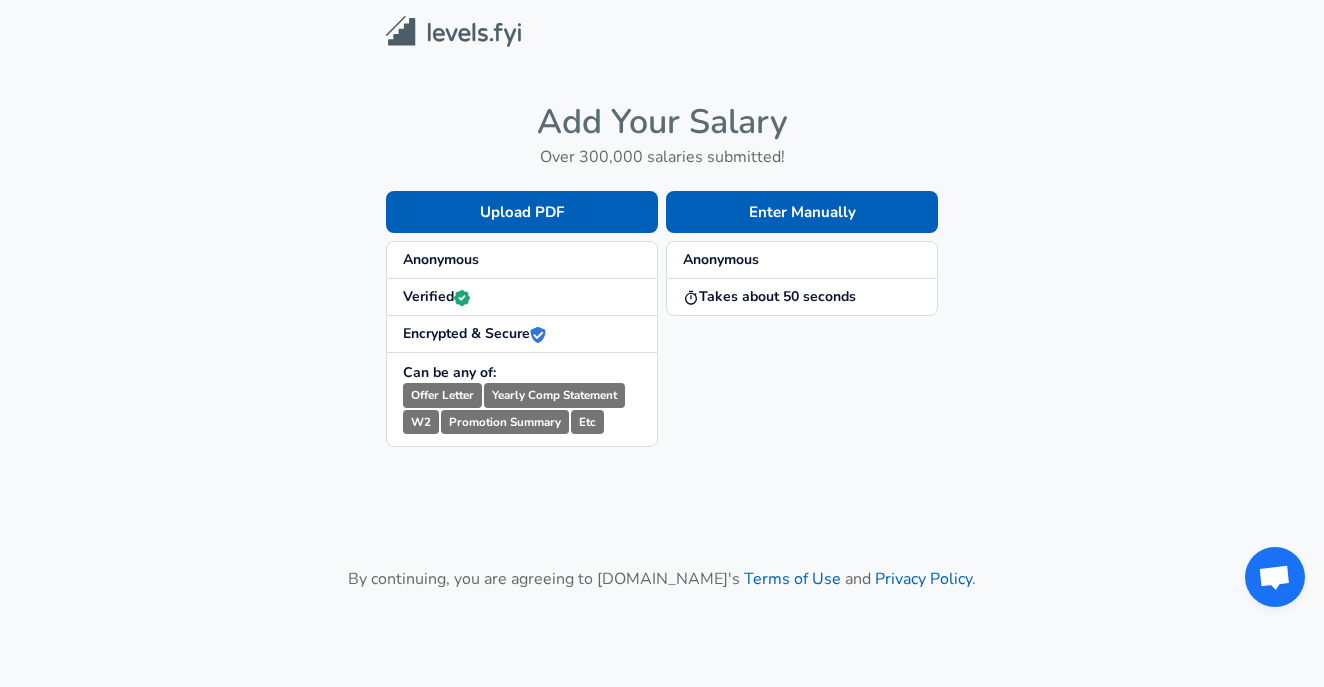 scroll, scrollTop: 0, scrollLeft: 0, axis: both 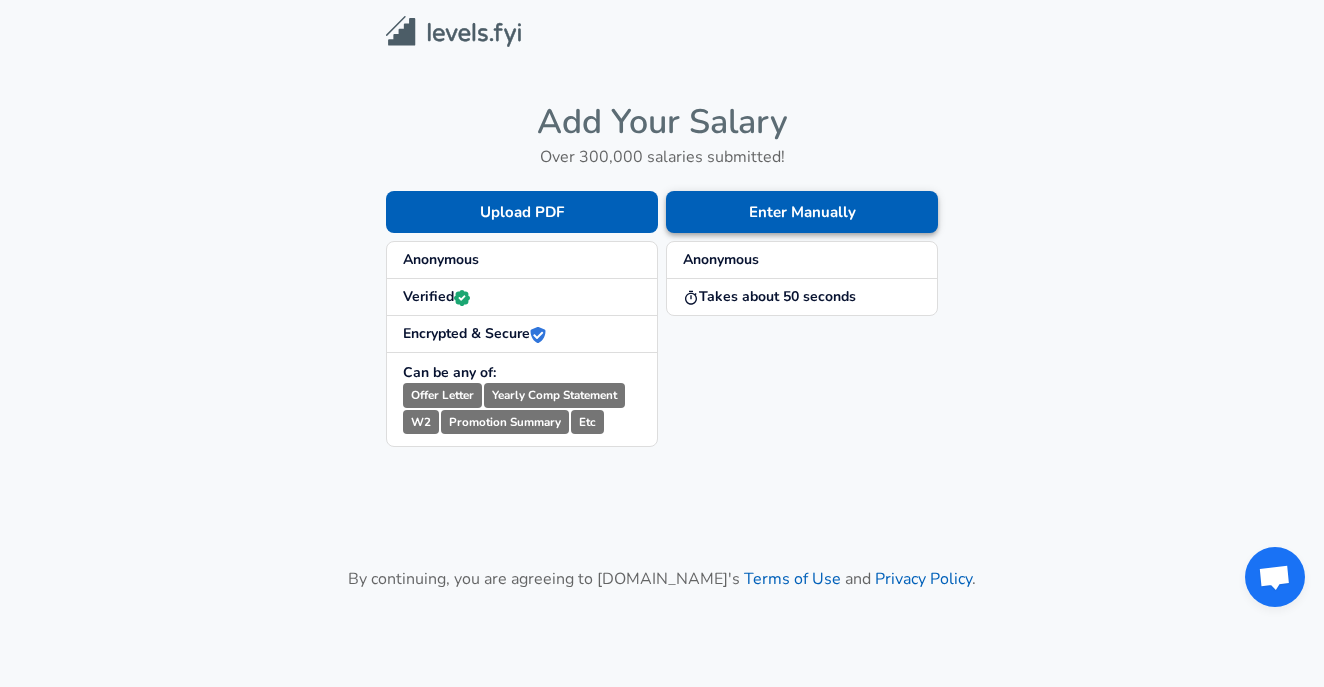 click on "Enter Manually" at bounding box center [802, 212] 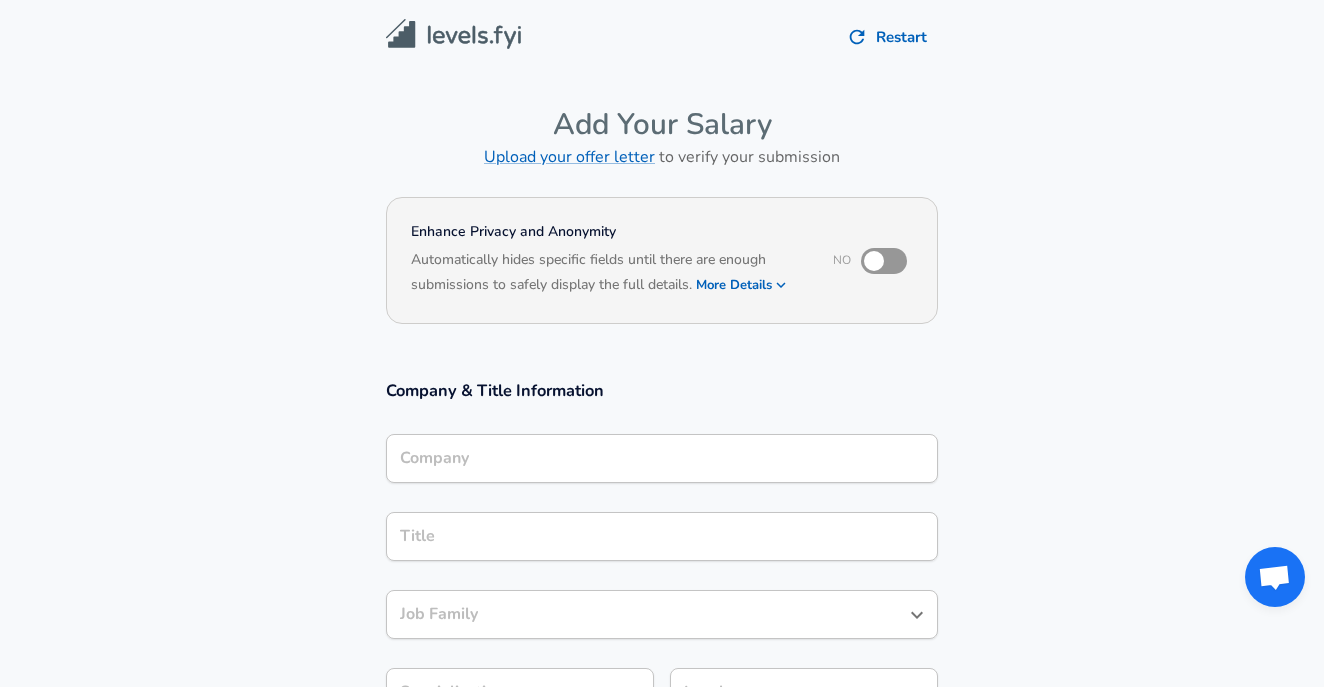 click on "Company Company" at bounding box center (662, 461) 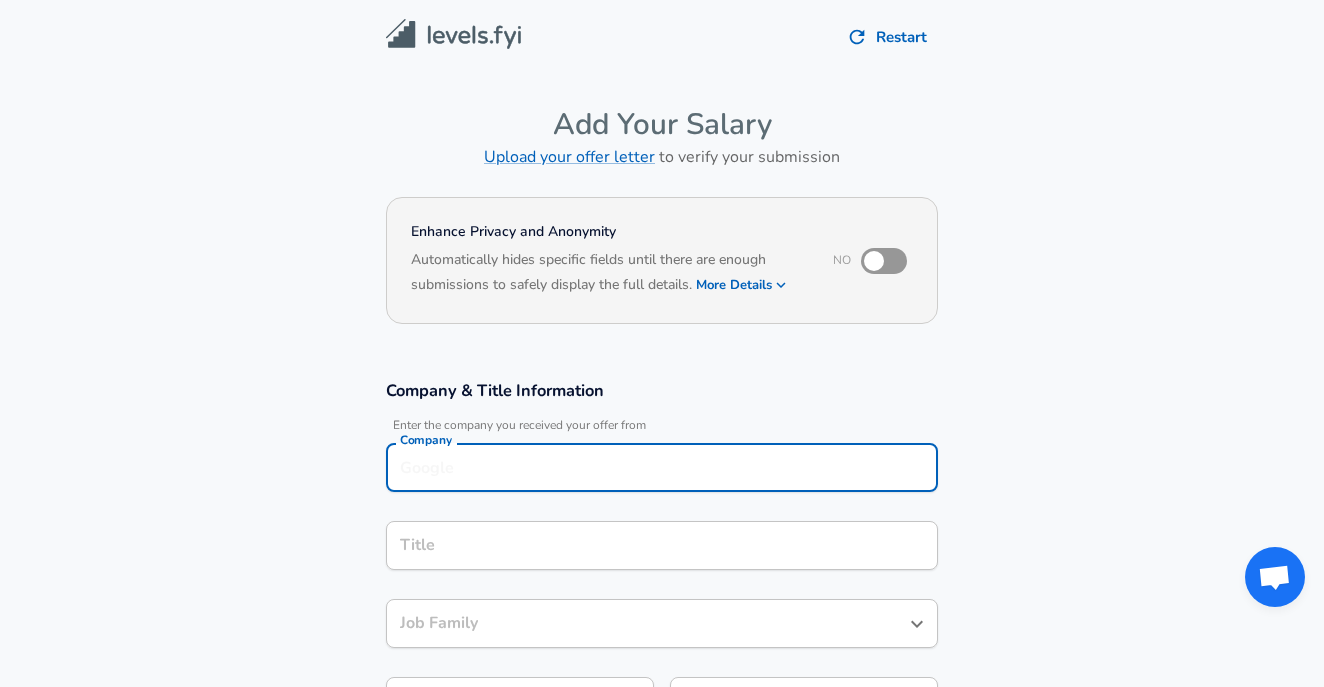 scroll, scrollTop: 20, scrollLeft: 0, axis: vertical 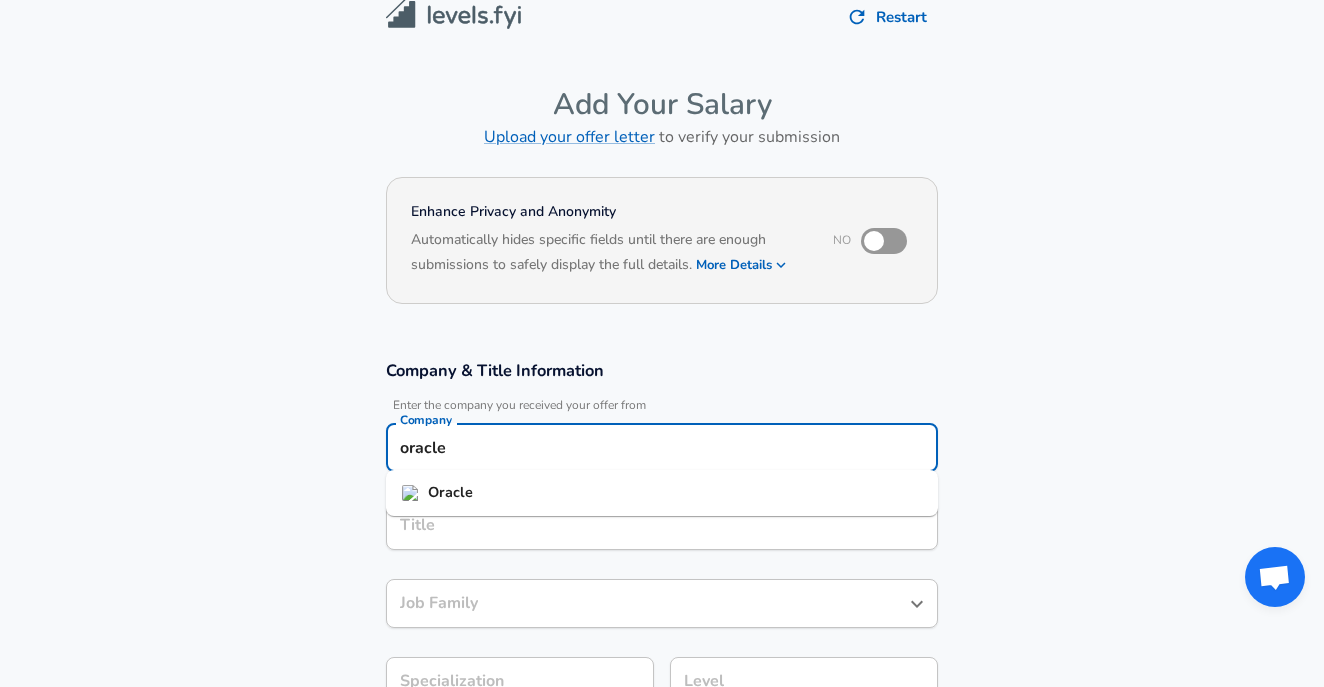 click on "Oracle" at bounding box center [662, 493] 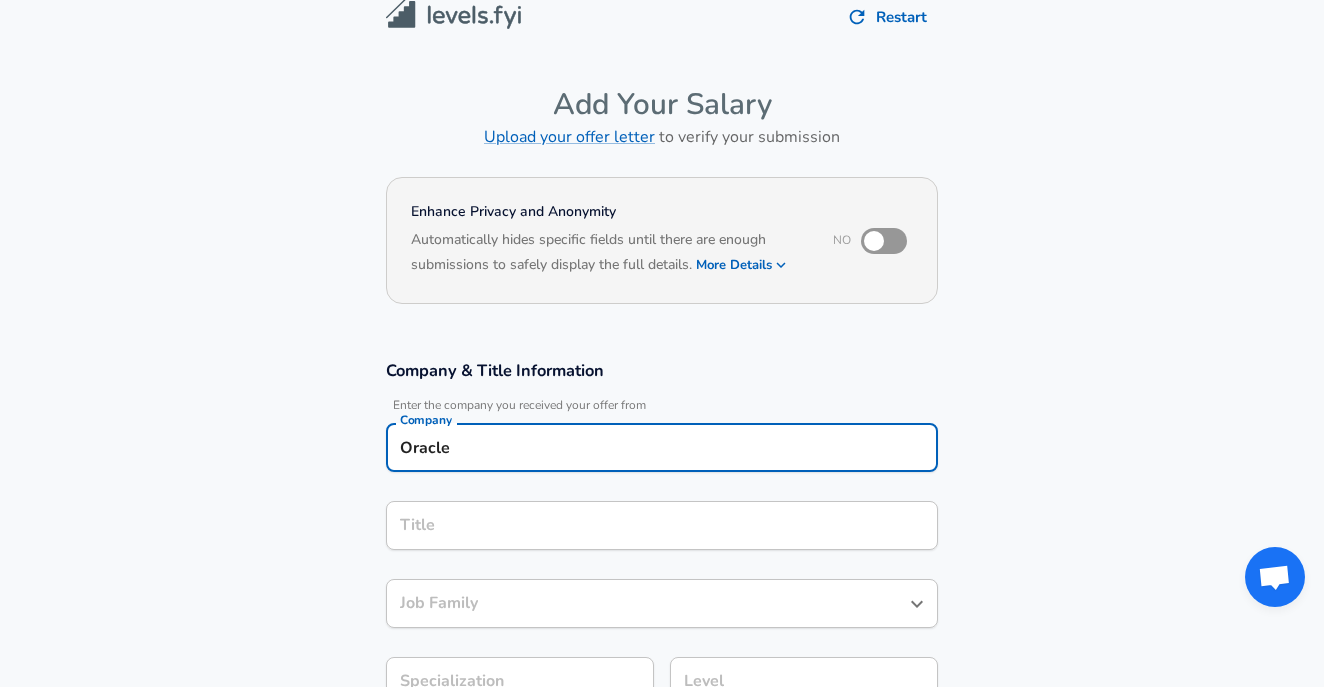 click on "Title" at bounding box center (662, 525) 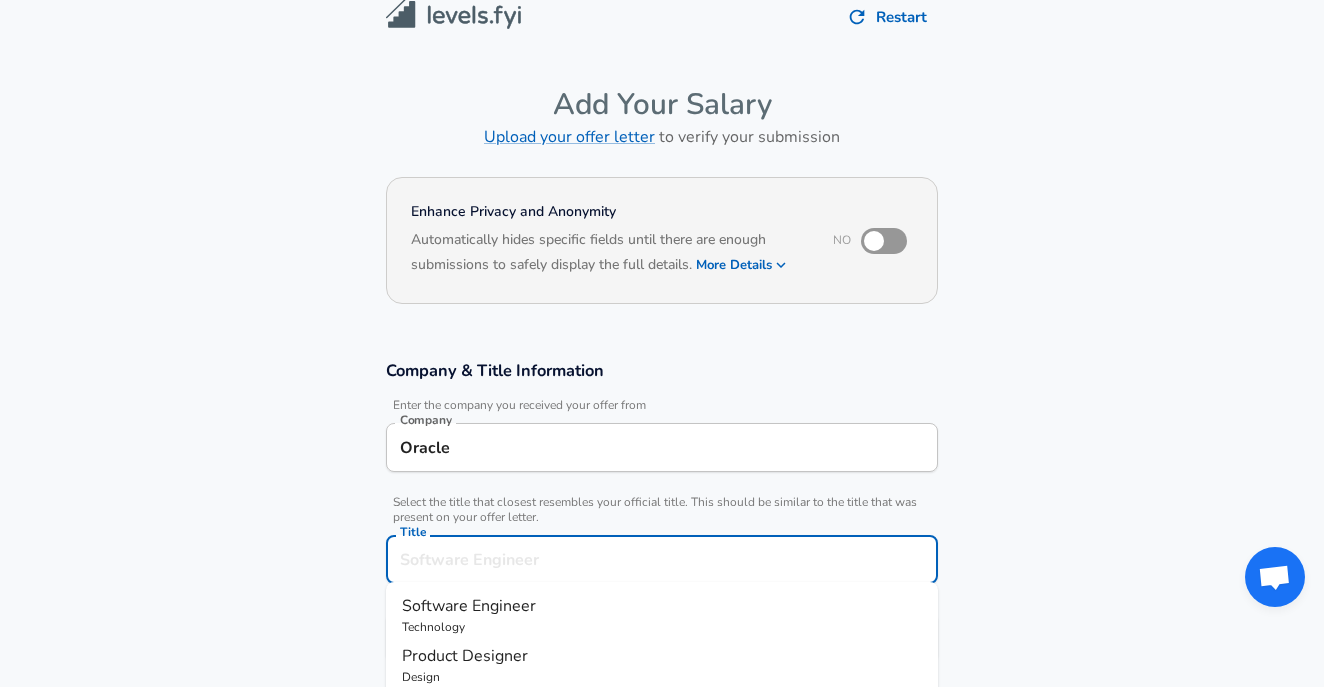 scroll, scrollTop: 60, scrollLeft: 0, axis: vertical 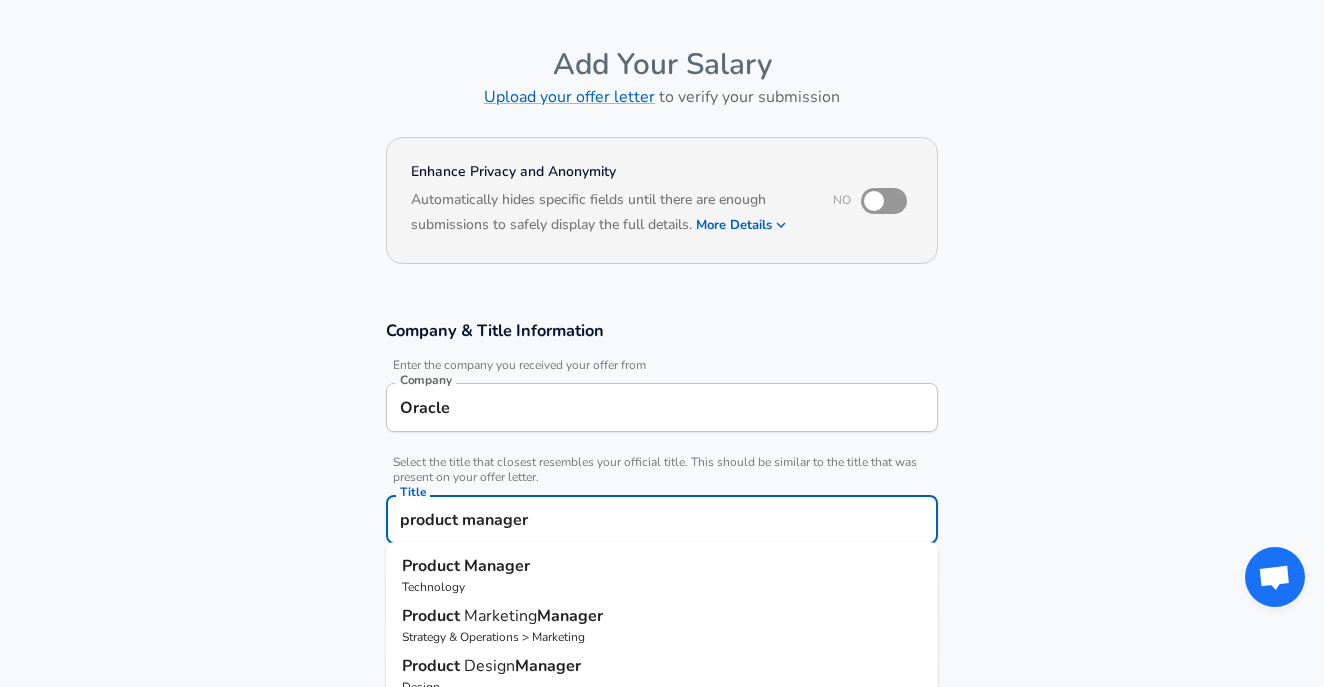 click on "Technology" at bounding box center (662, 587) 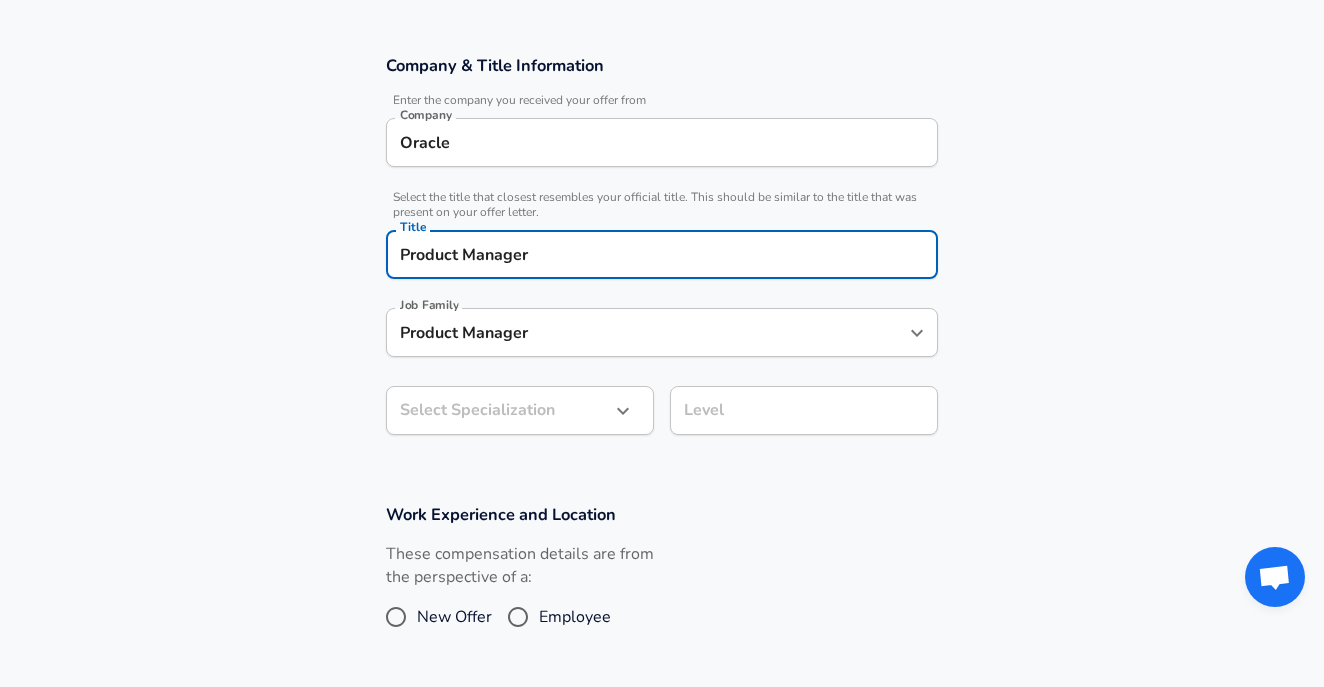 click on "We value your privacy We use cookies to enhance your browsing experience, serve personalized ads or content, and analyze our traffic. By clicking "Accept All", you consent to our use of cookies. Customize    Accept All   Customize Consent Preferences   We use cookies to help you navigate efficiently and perform certain functions. You will find detailed information about all cookies under each consent category below. The cookies that are categorized as "Necessary" are stored on your browser as they are essential for enabling the basic functionalities of the site. ...  Show more Necessary Always Active Necessary cookies are required to enable the basic features of this site, such as providing secure log-in or adjusting your consent preferences. These cookies do not store any personally identifiable data. Cookie _GRECAPTCHA Duration 5 months 27 days Description Google Recaptcha service sets this cookie to identify bots to protect the website against malicious spam attacks. Cookie __stripe_mid Duration 1 year MR" at bounding box center (662, 18) 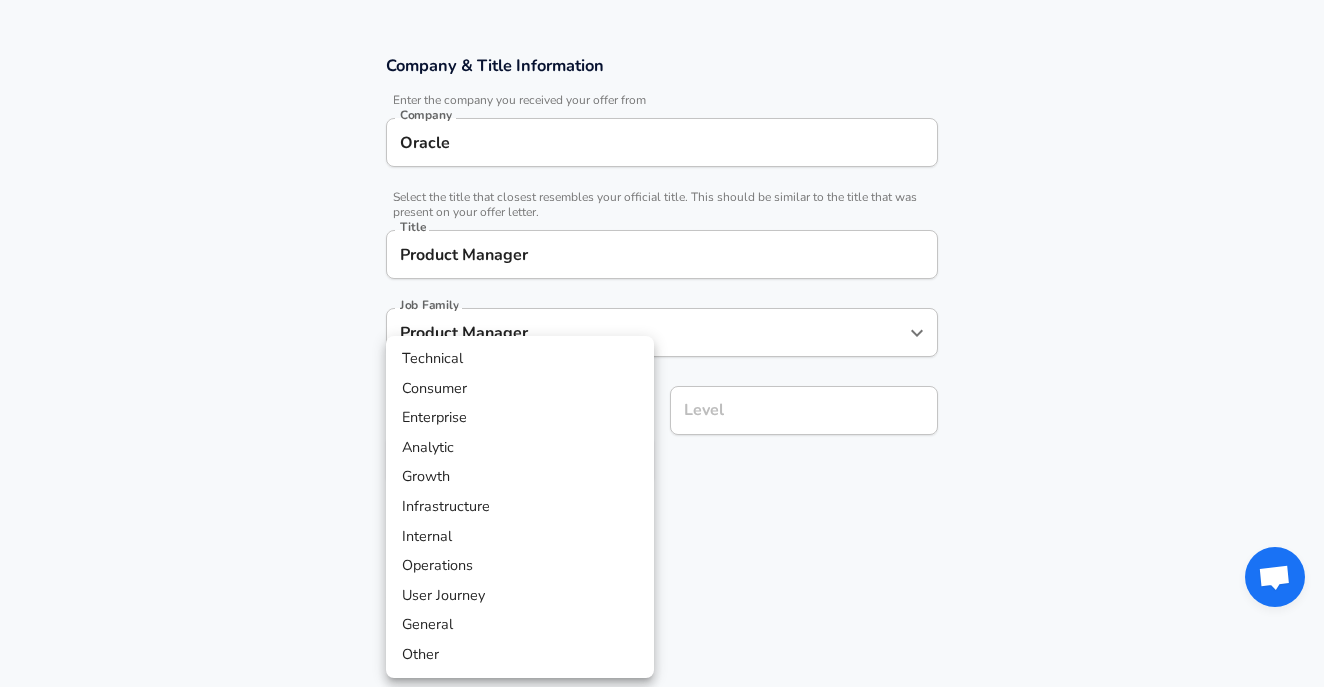 scroll, scrollTop: 385, scrollLeft: 0, axis: vertical 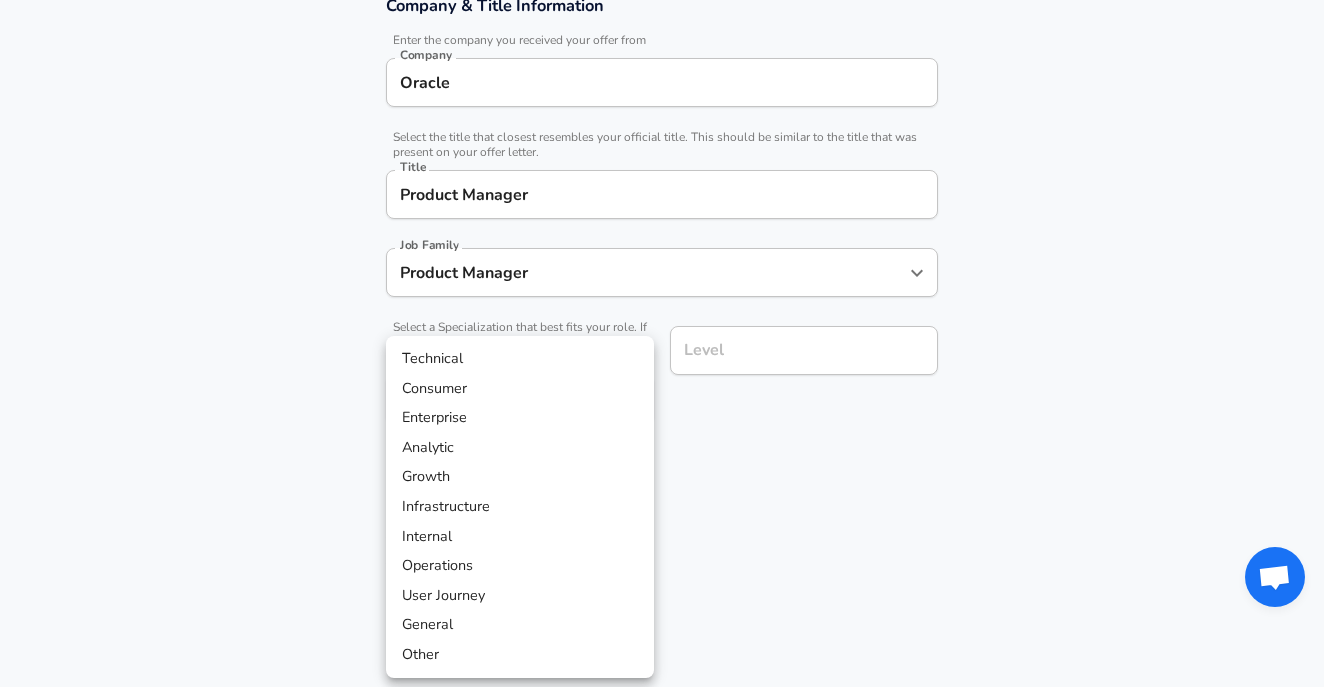 click on "Other" at bounding box center (520, 655) 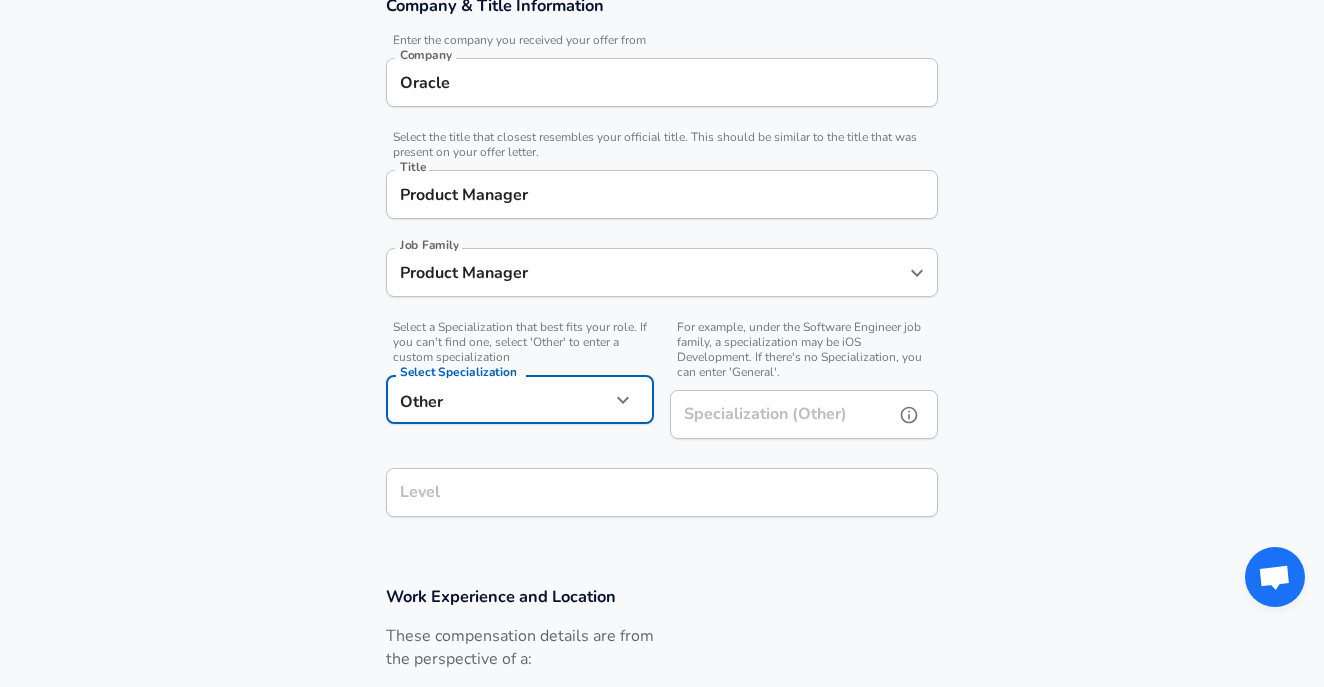 click on "Specialization (Other)" at bounding box center (778, 414) 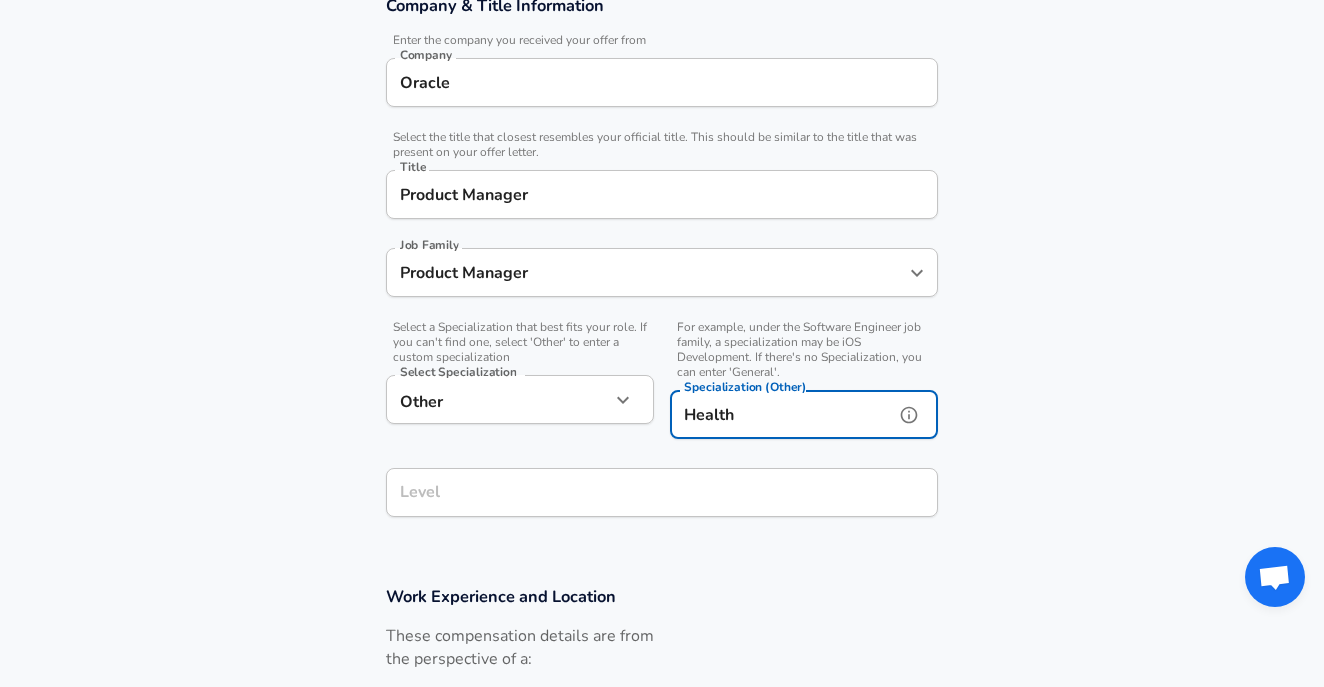 type on "Health" 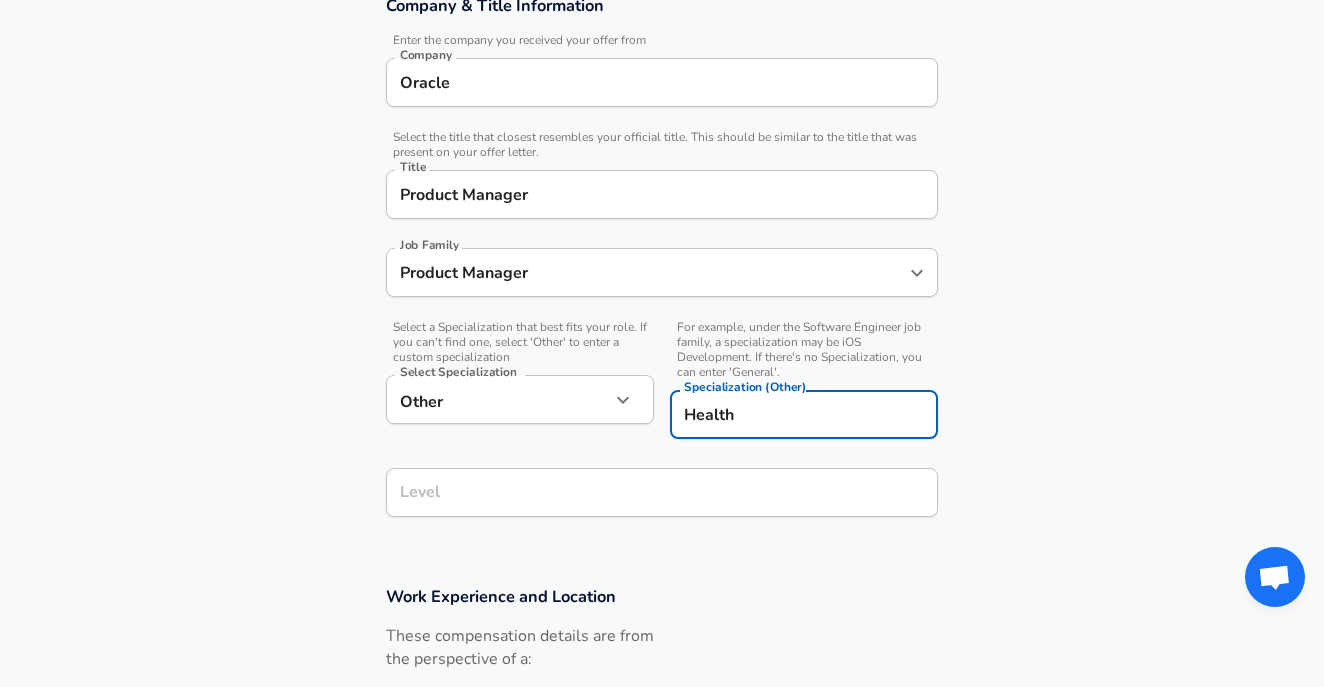 click on "Level" at bounding box center [662, 492] 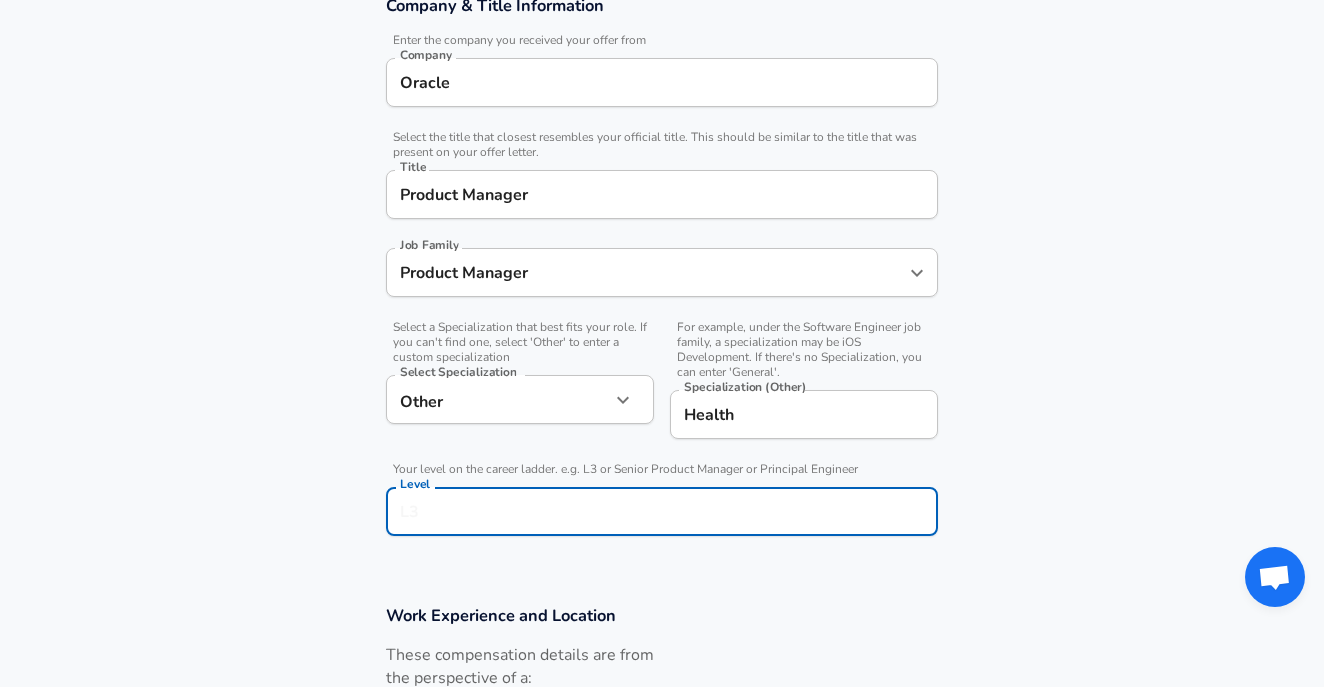 scroll, scrollTop: 425, scrollLeft: 0, axis: vertical 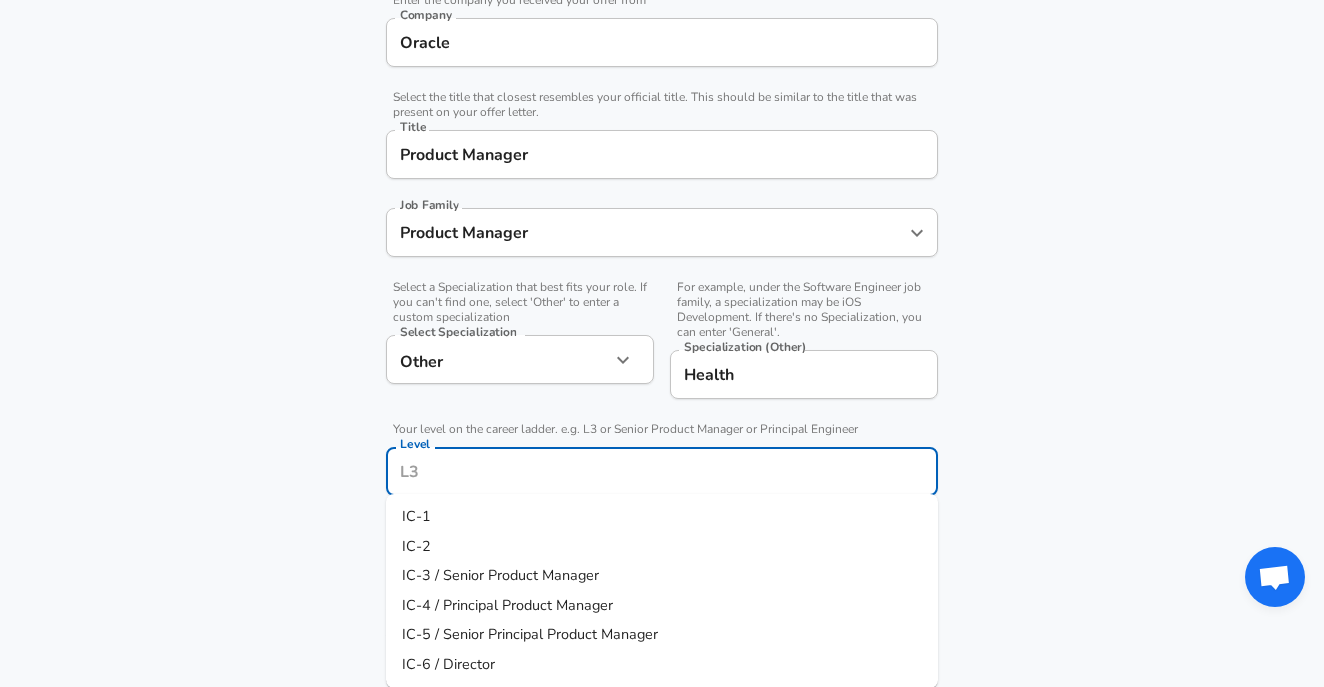 click on "Level" at bounding box center (662, 471) 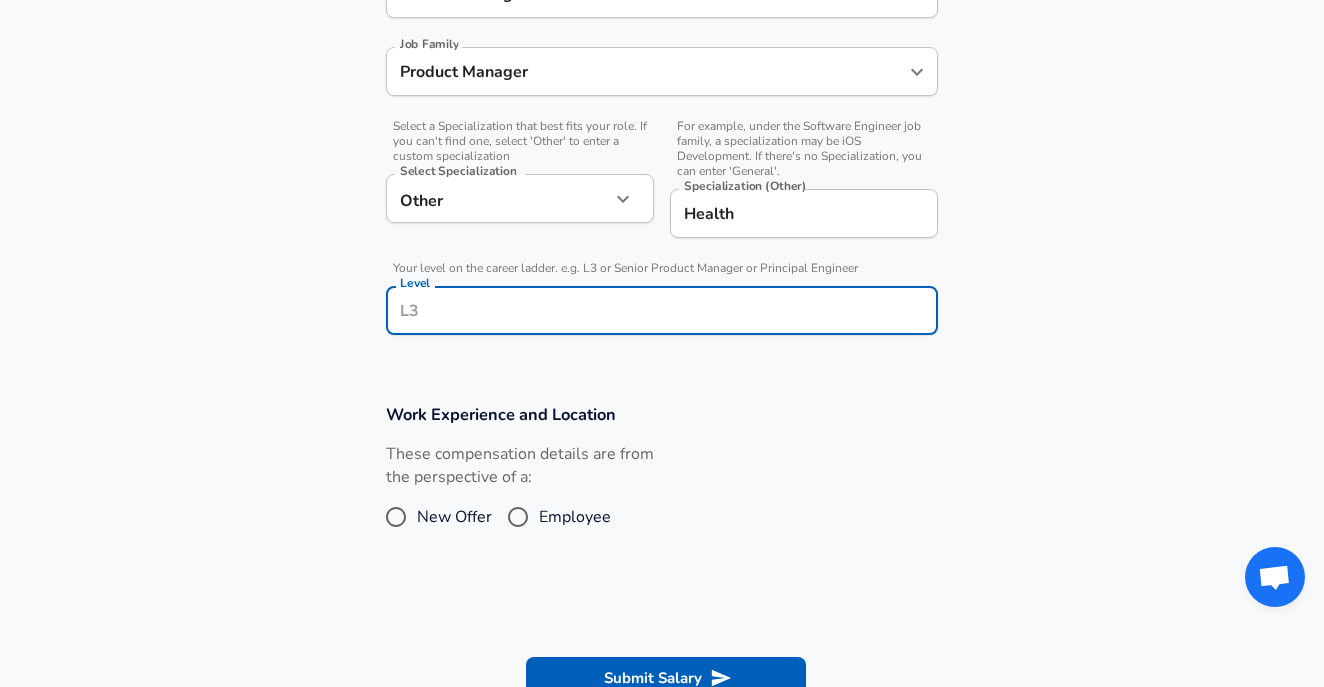 scroll, scrollTop: 645, scrollLeft: 0, axis: vertical 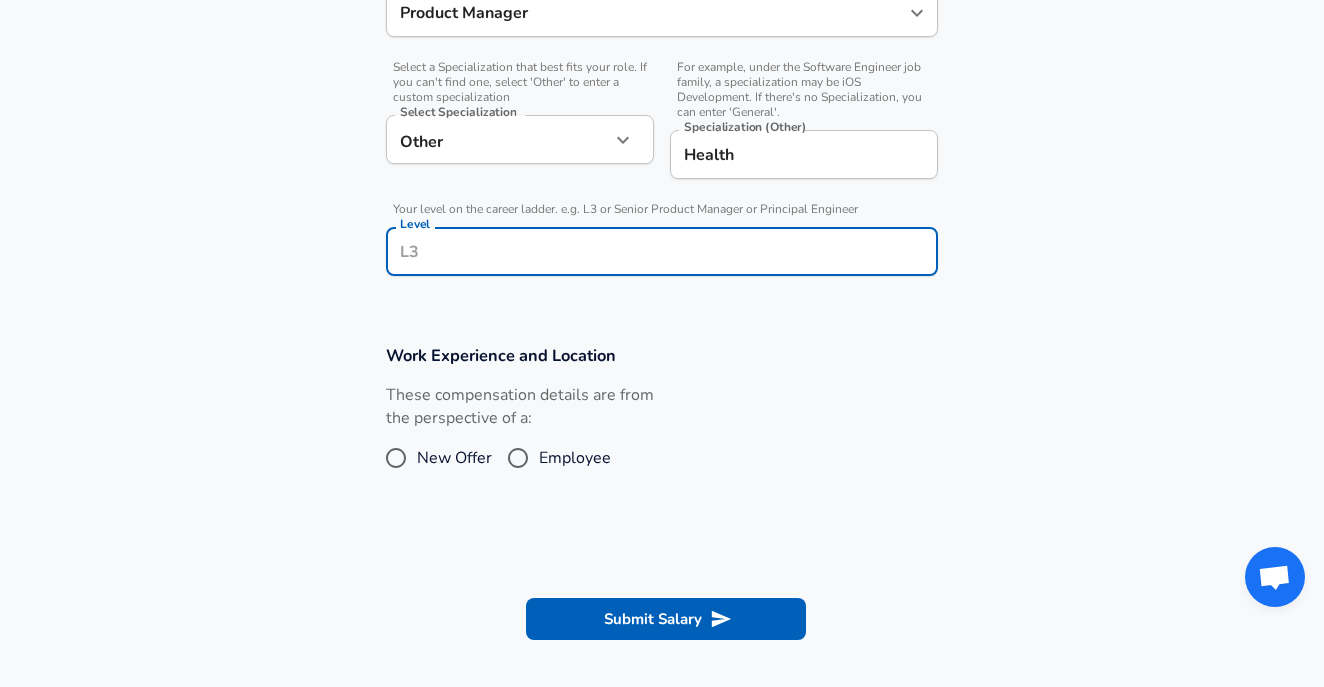 click on "Level Level" at bounding box center [662, 250] 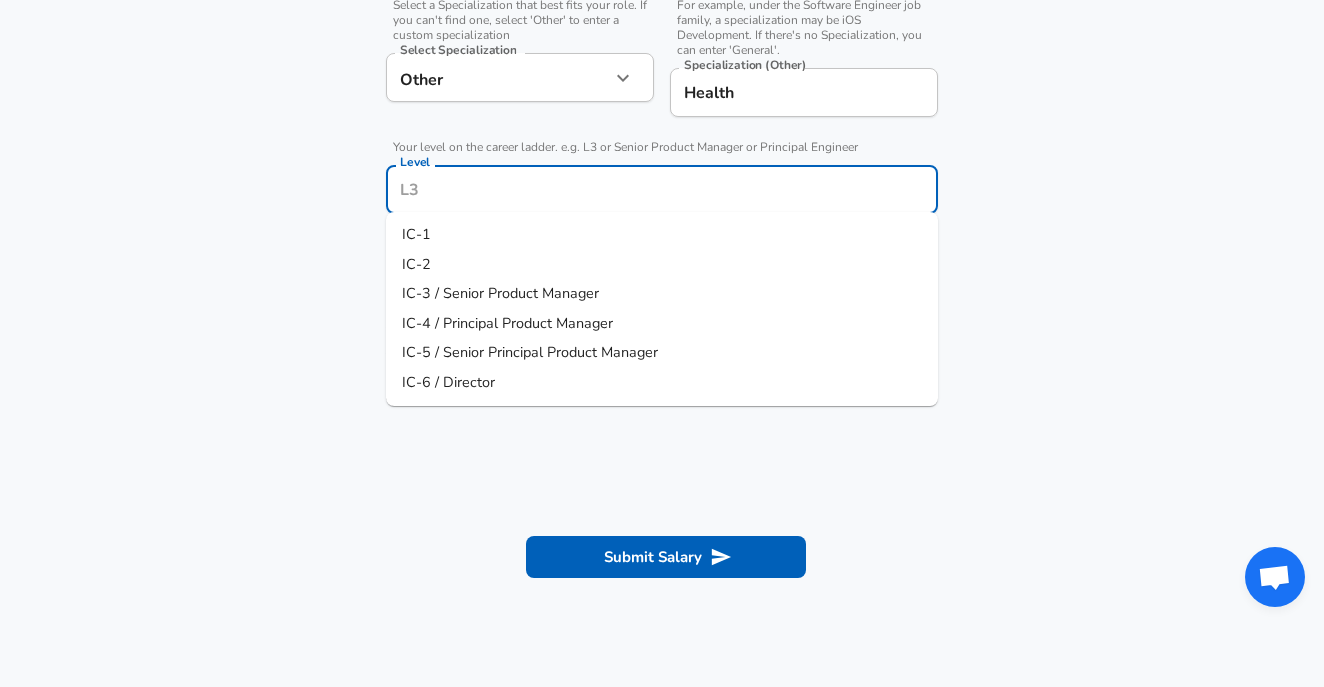 scroll, scrollTop: 677, scrollLeft: 0, axis: vertical 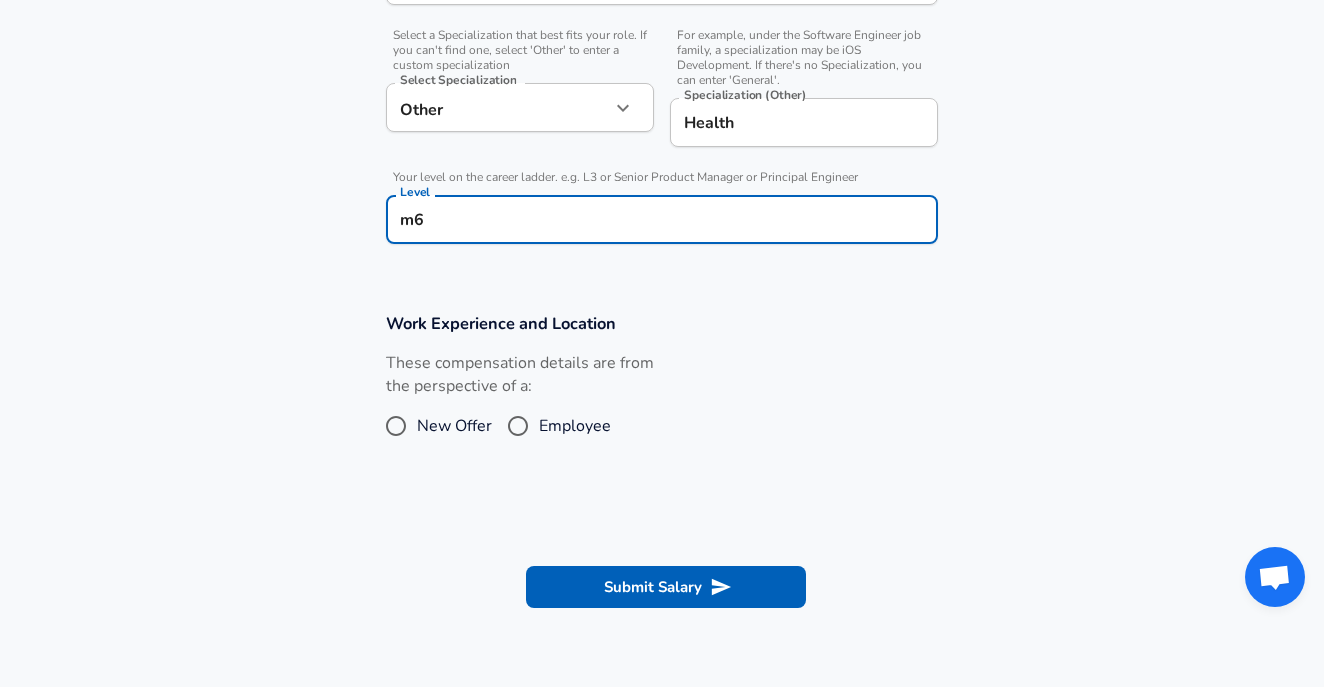 type on "m6" 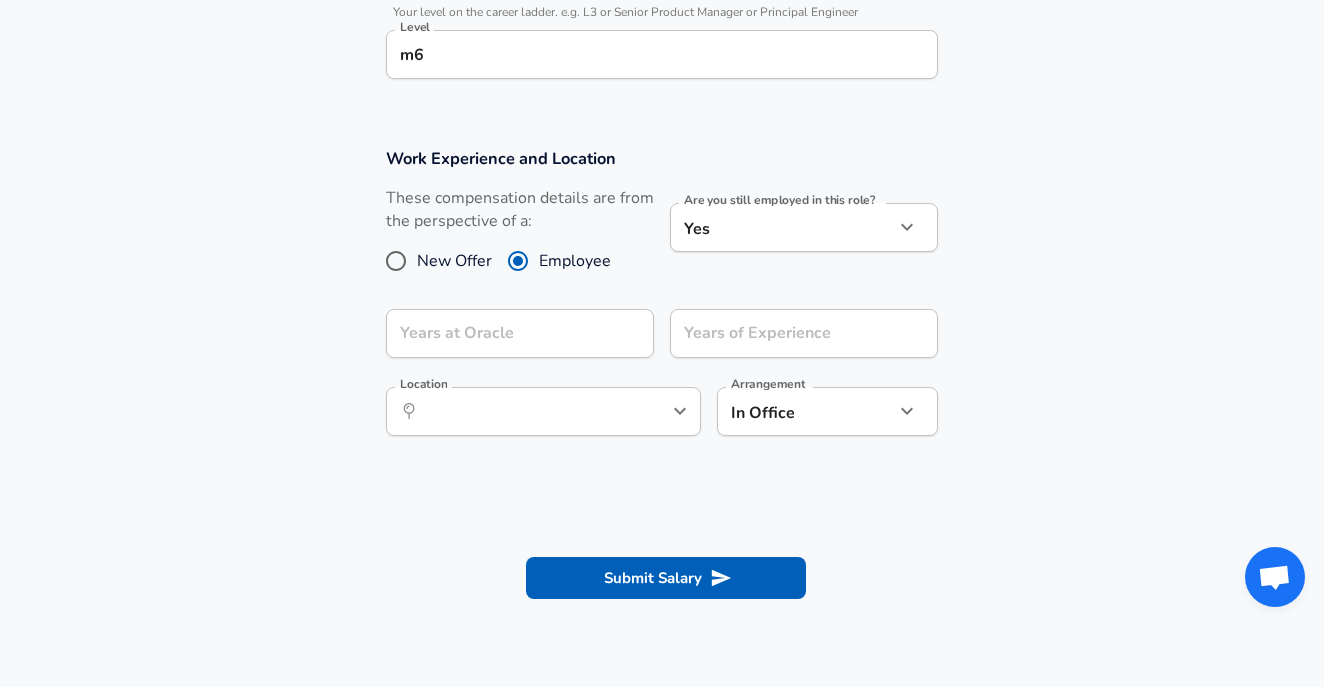 scroll, scrollTop: 848, scrollLeft: 0, axis: vertical 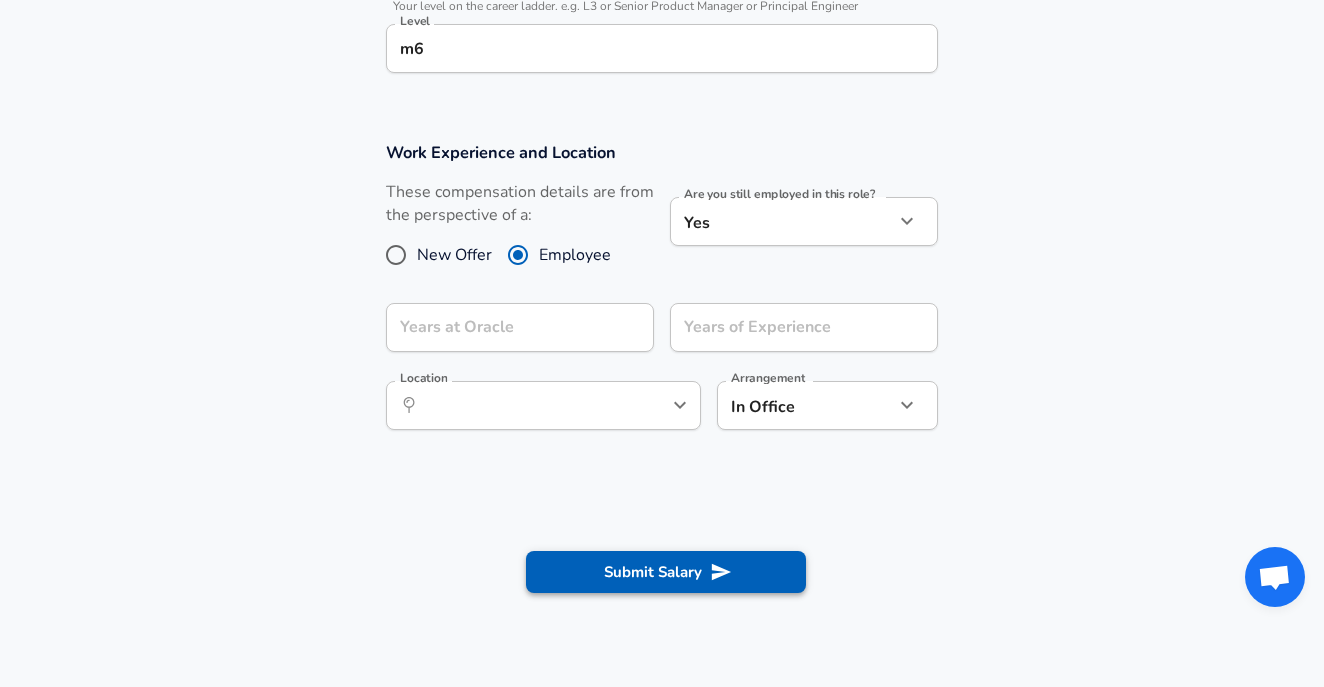 click on "Submit Salary" at bounding box center [666, 572] 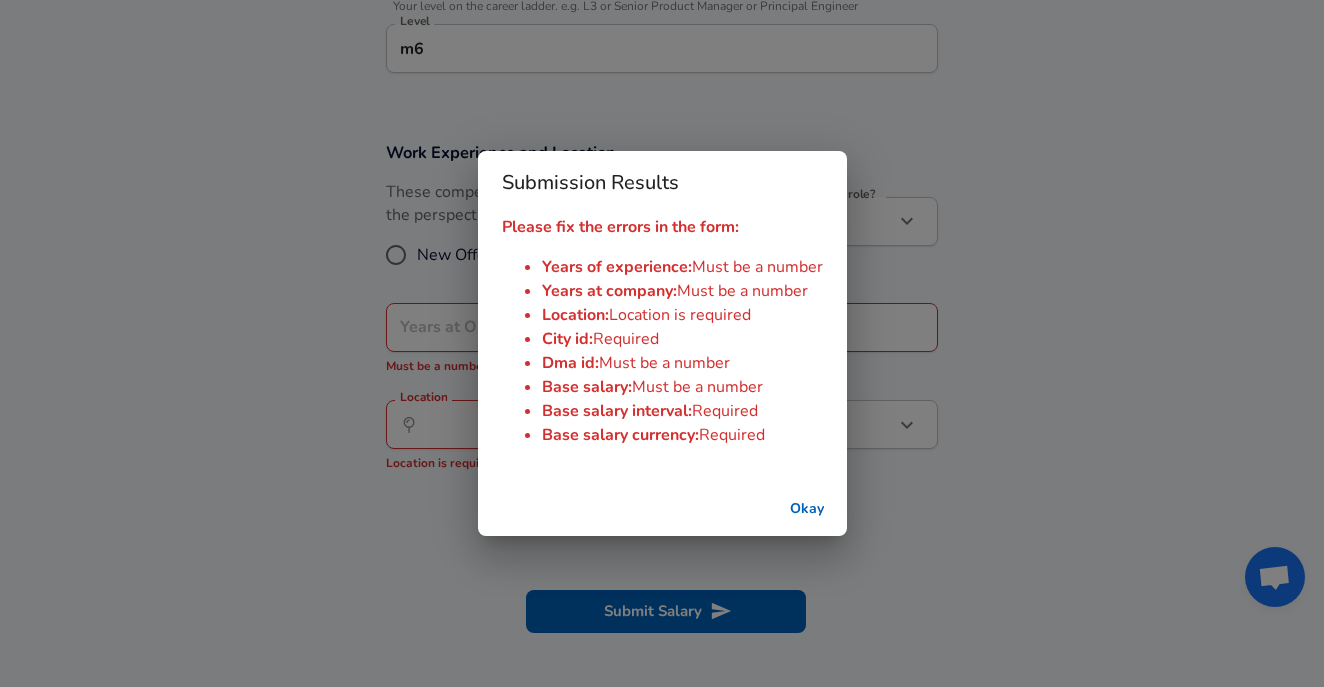 click on "Okay" at bounding box center [807, 509] 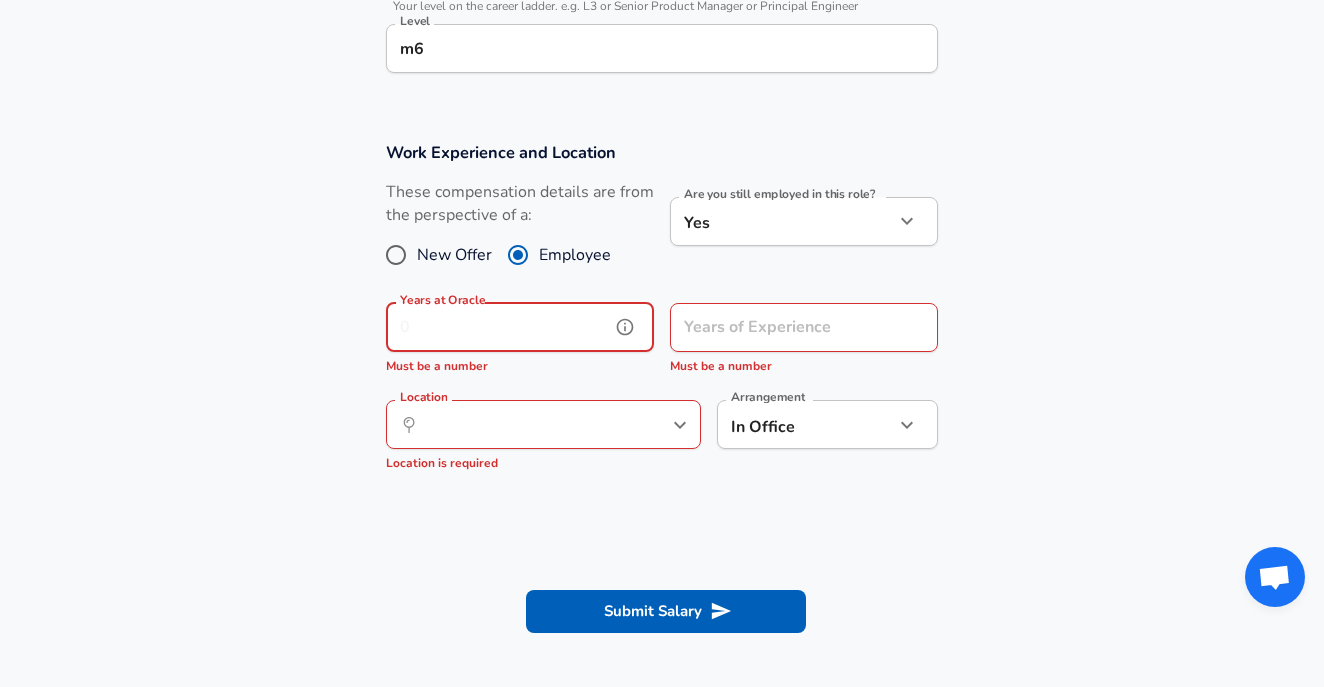 click on "Years at Oracle" at bounding box center [498, 327] 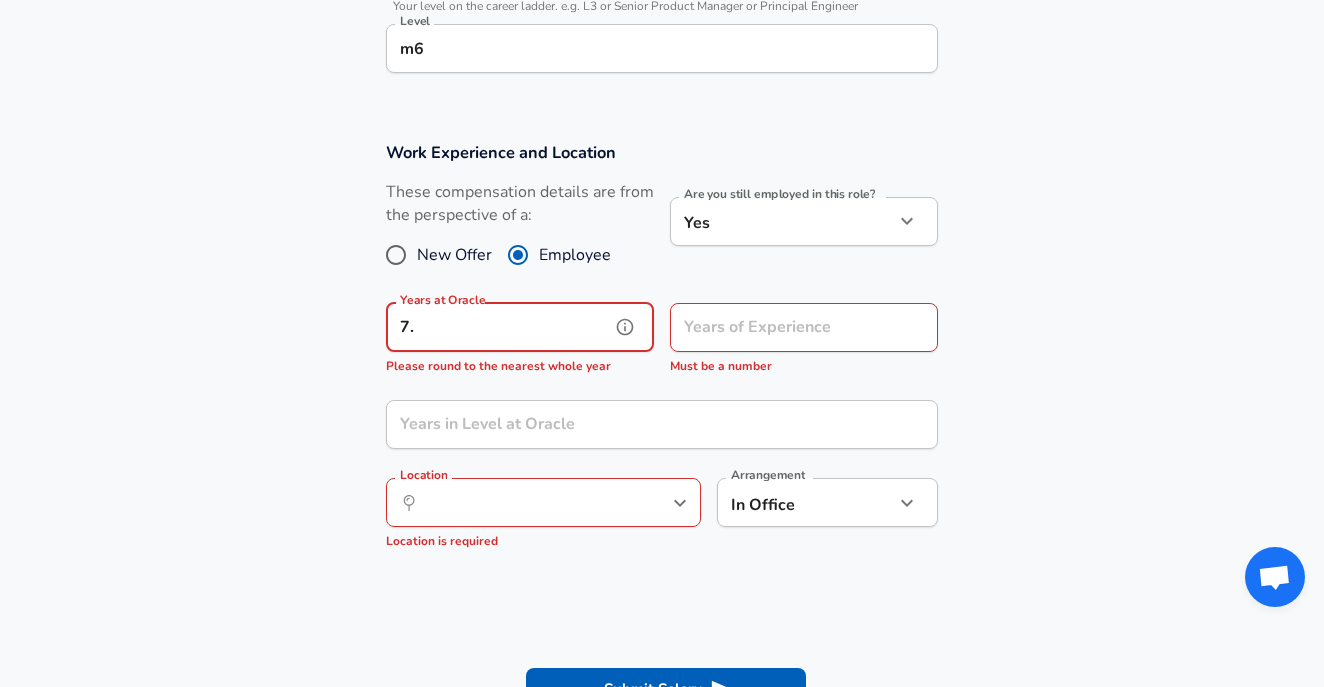 type on "7" 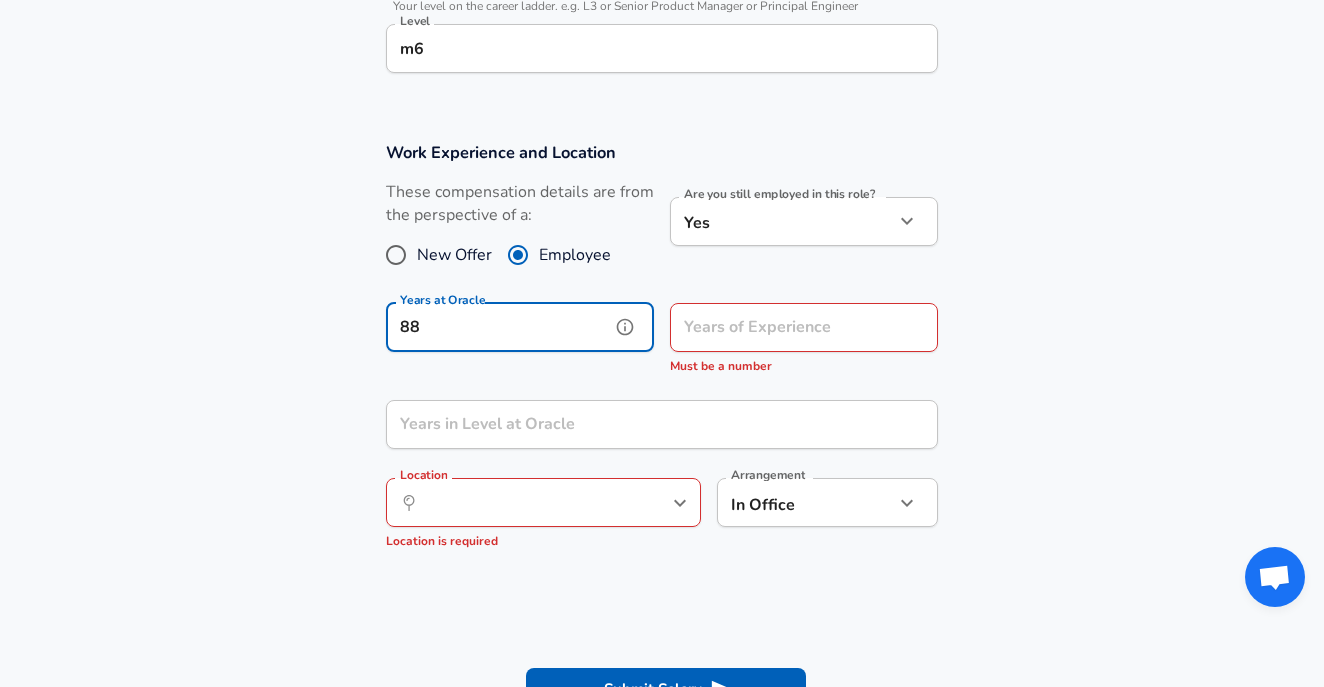 type on "88" 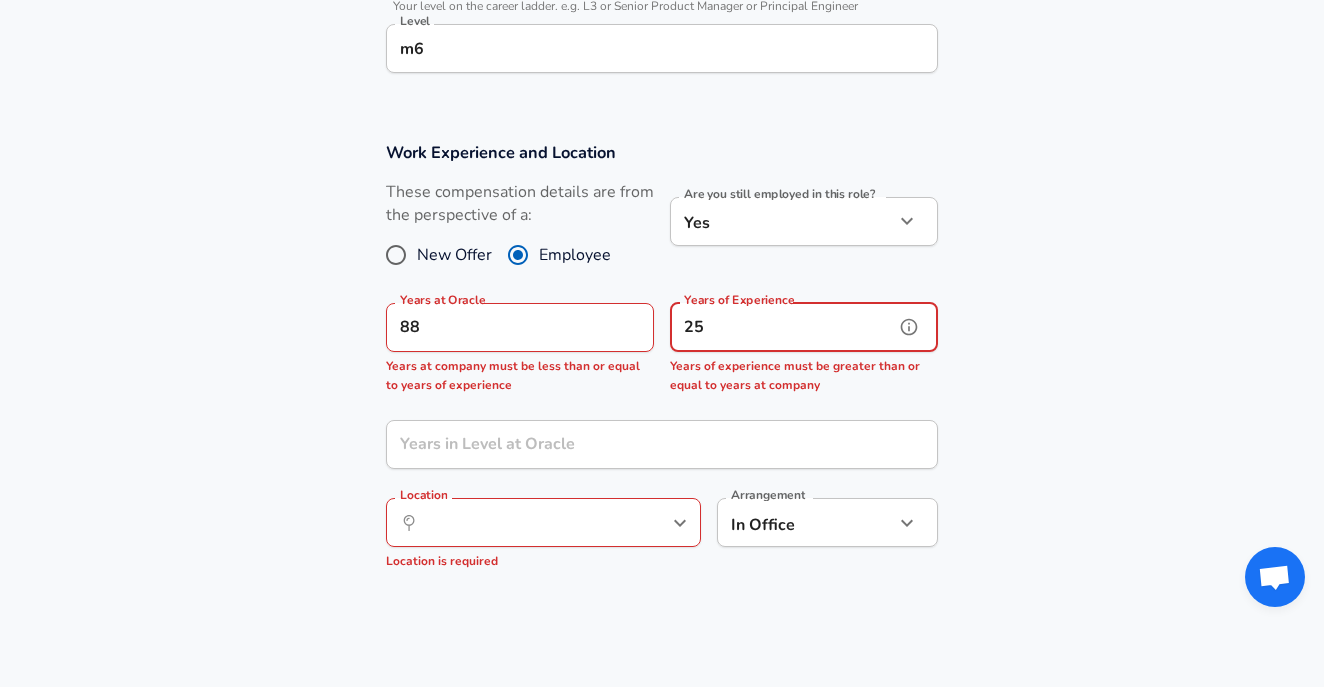 type on "25" 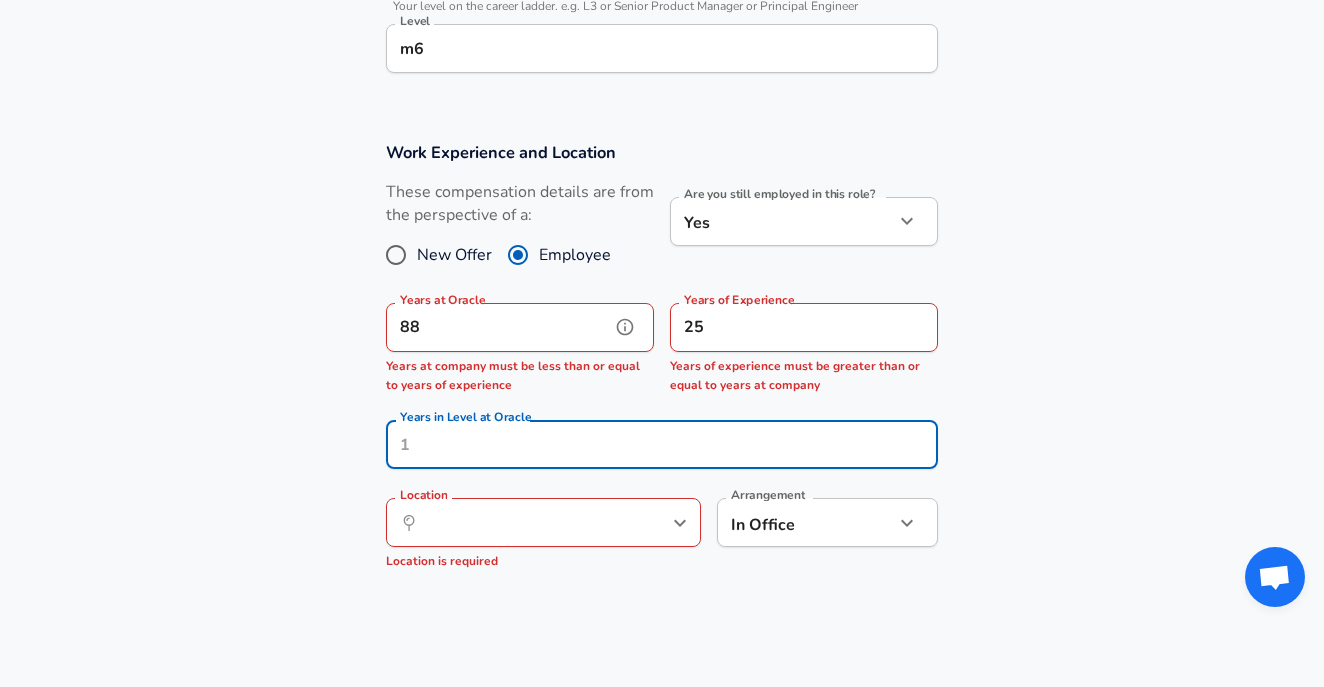 click on "88" at bounding box center [498, 327] 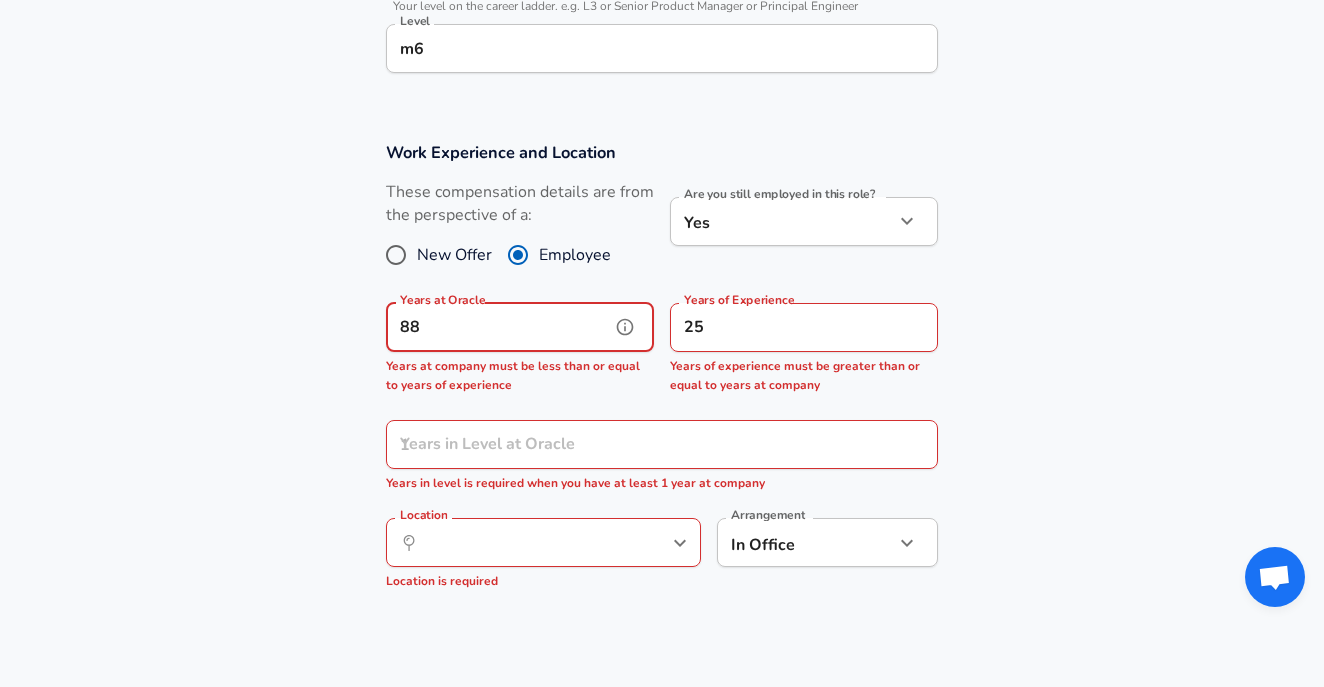 click on "88" at bounding box center [498, 327] 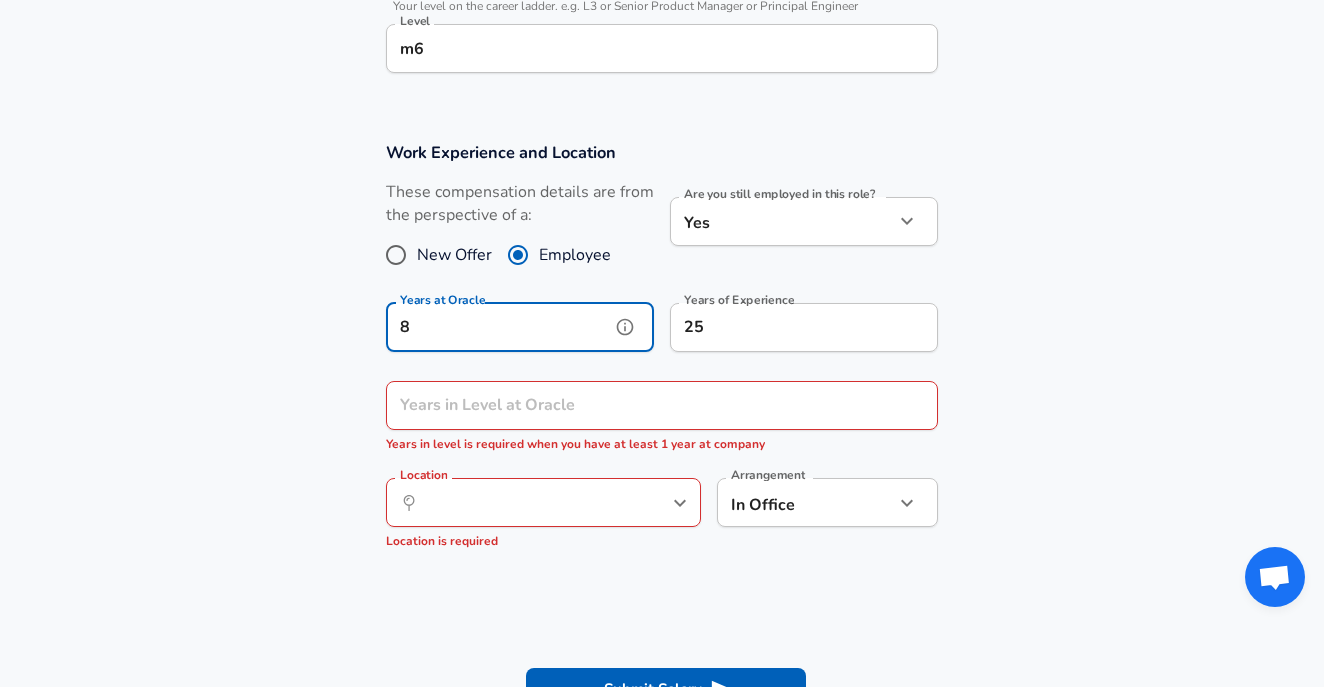 type on "8" 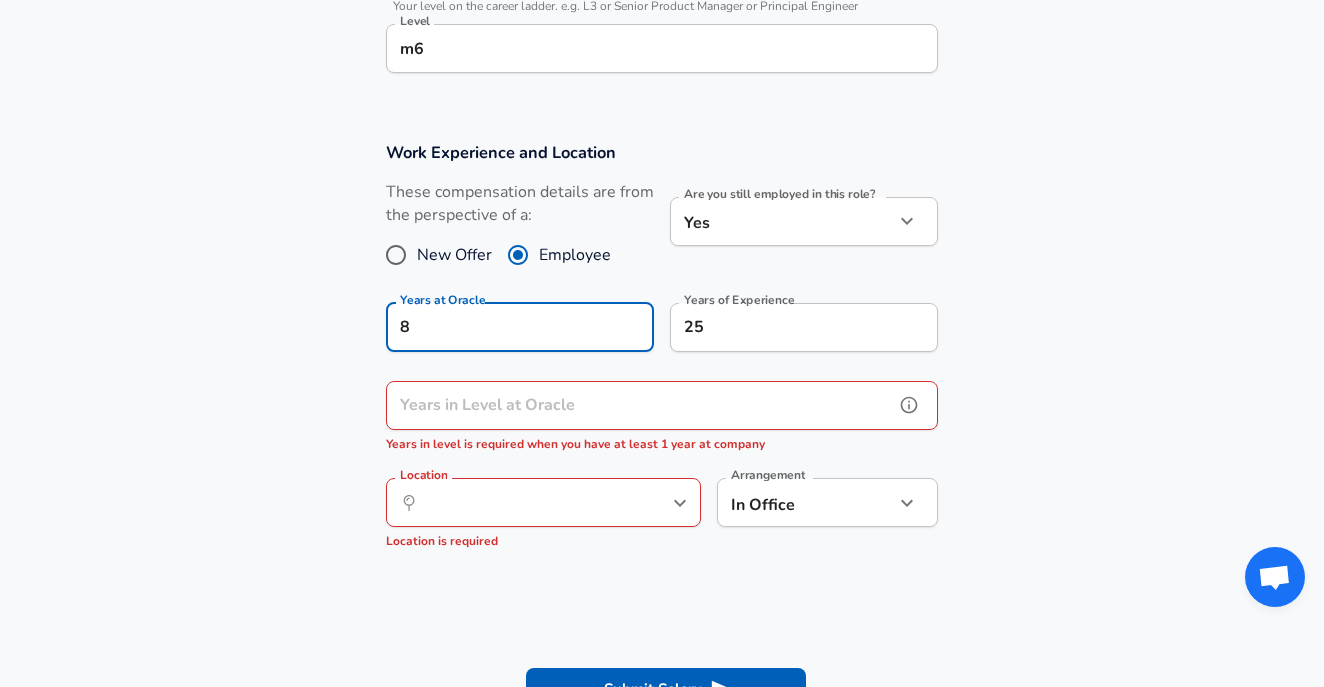 click on "Years in Level at Oracle" at bounding box center [640, 405] 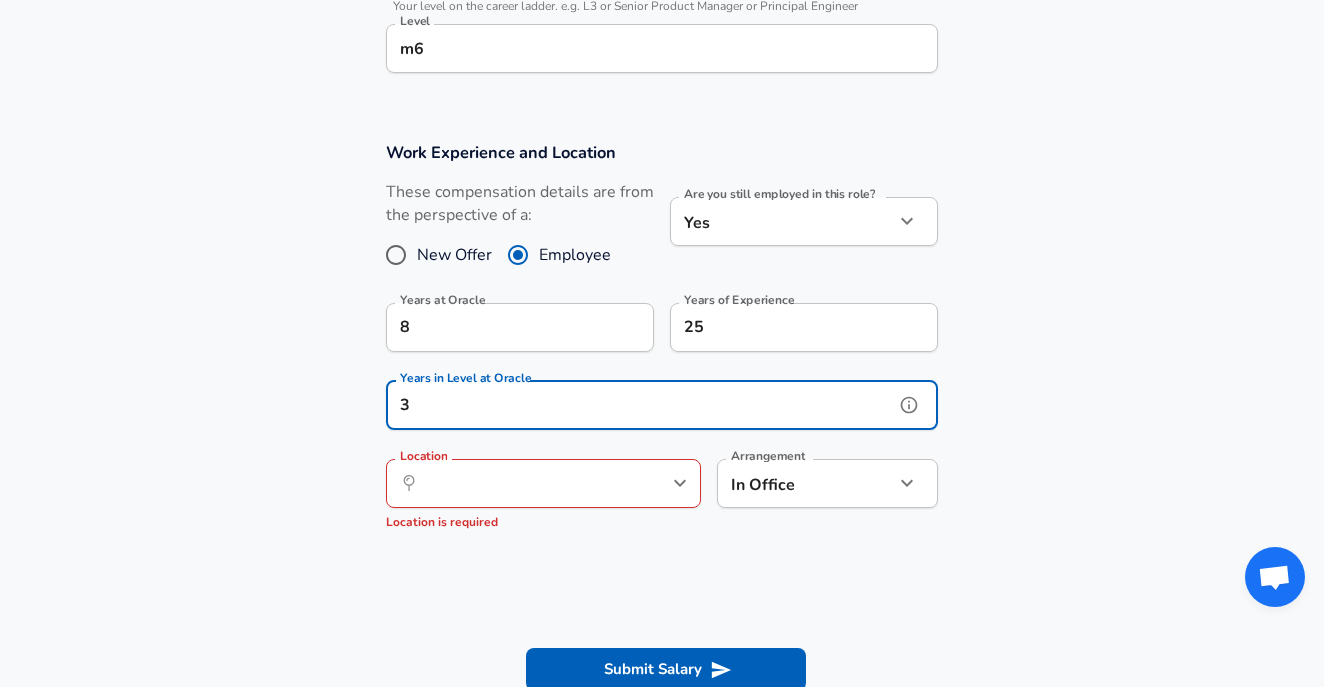 type on "3" 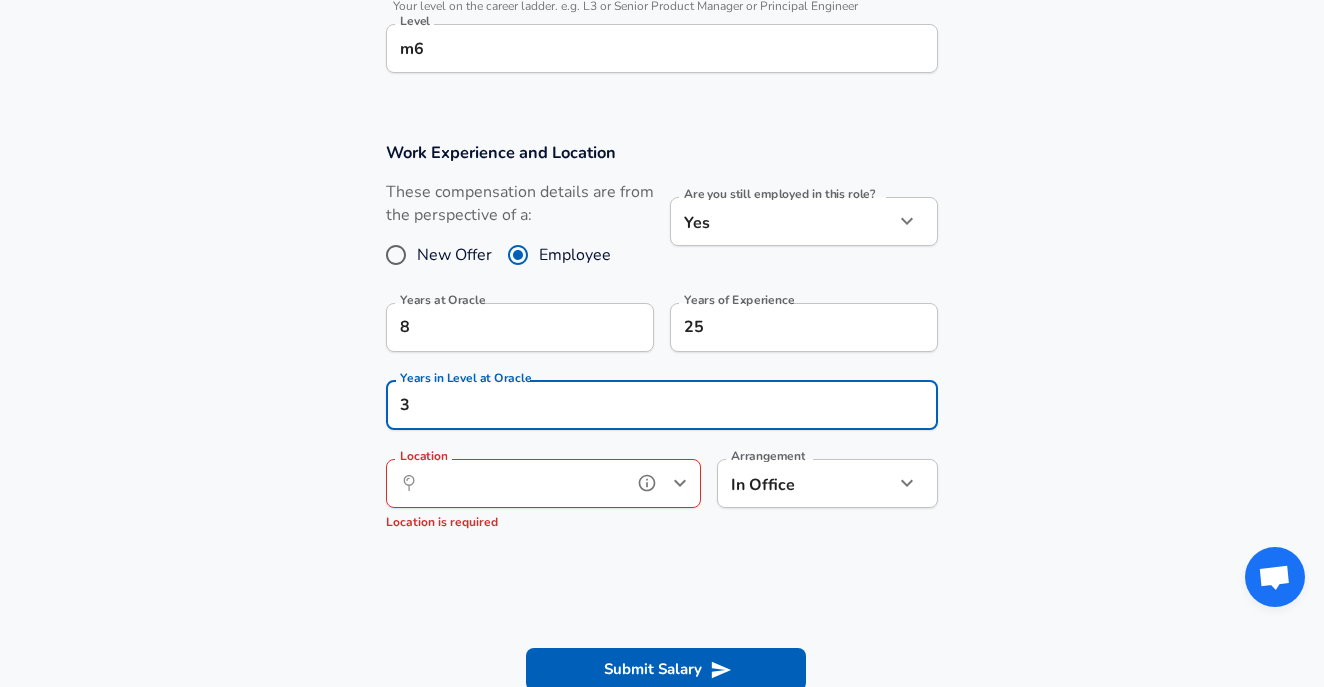 click on "Location" at bounding box center [521, 483] 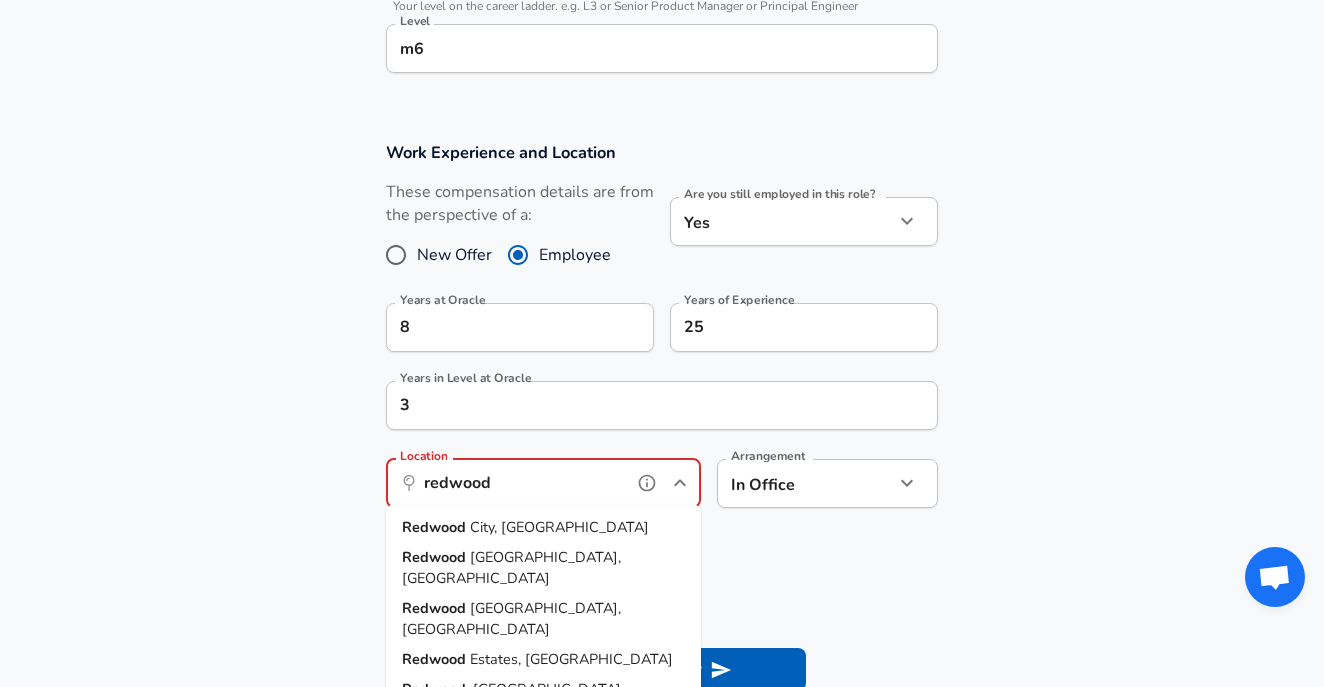 click on "City, [GEOGRAPHIC_DATA]" at bounding box center (559, 527) 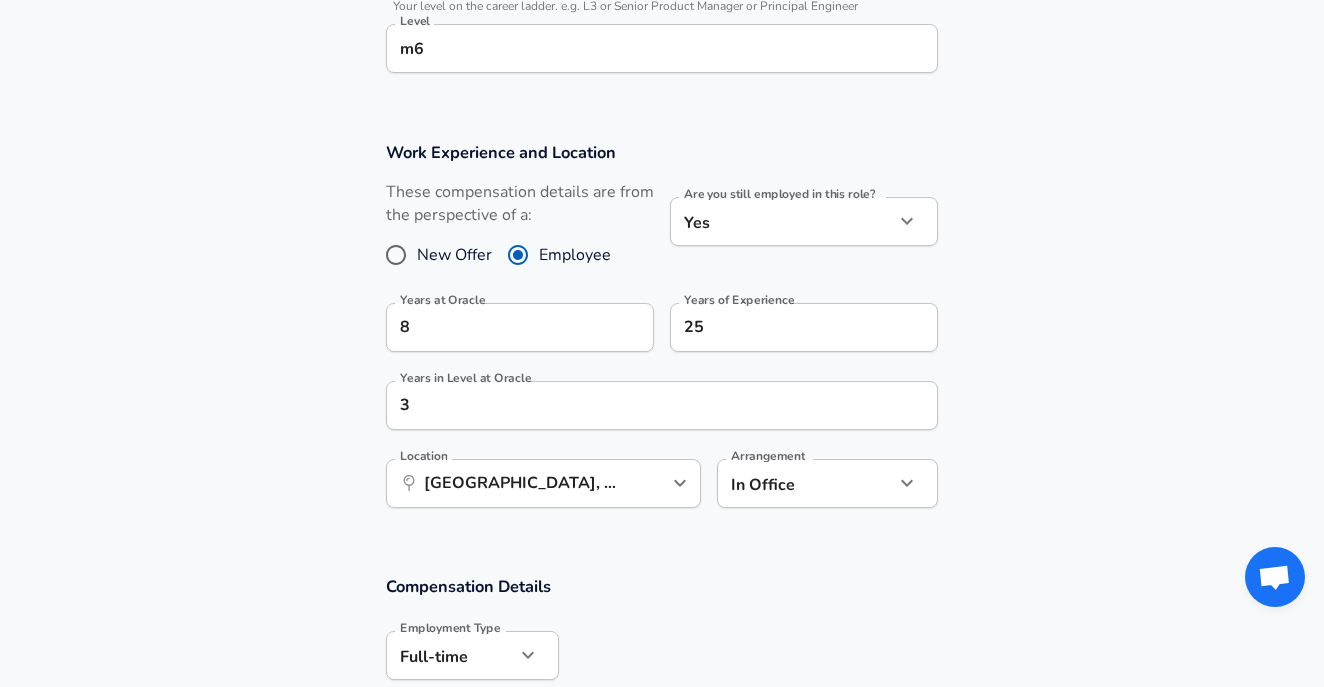 click on "Arrangement In Office office Arrangement" at bounding box center [827, 486] 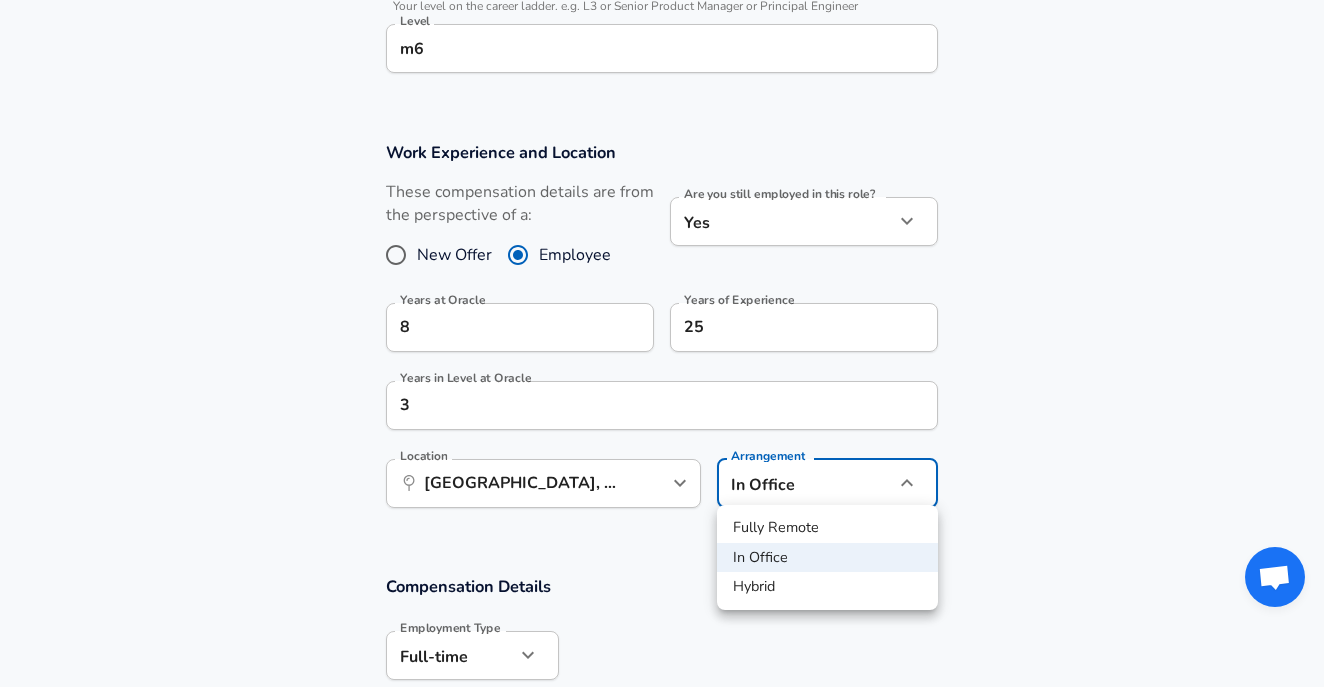 click on "Fully Remote" at bounding box center (827, 528) 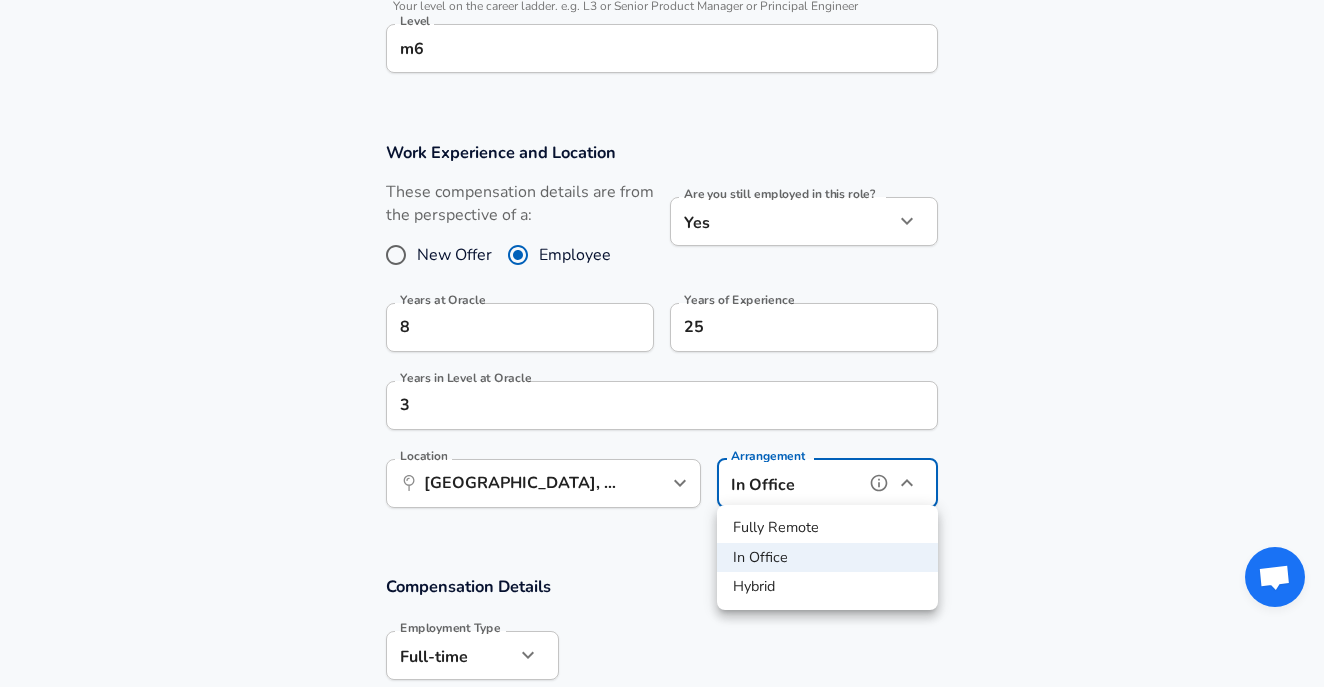 type on "remote" 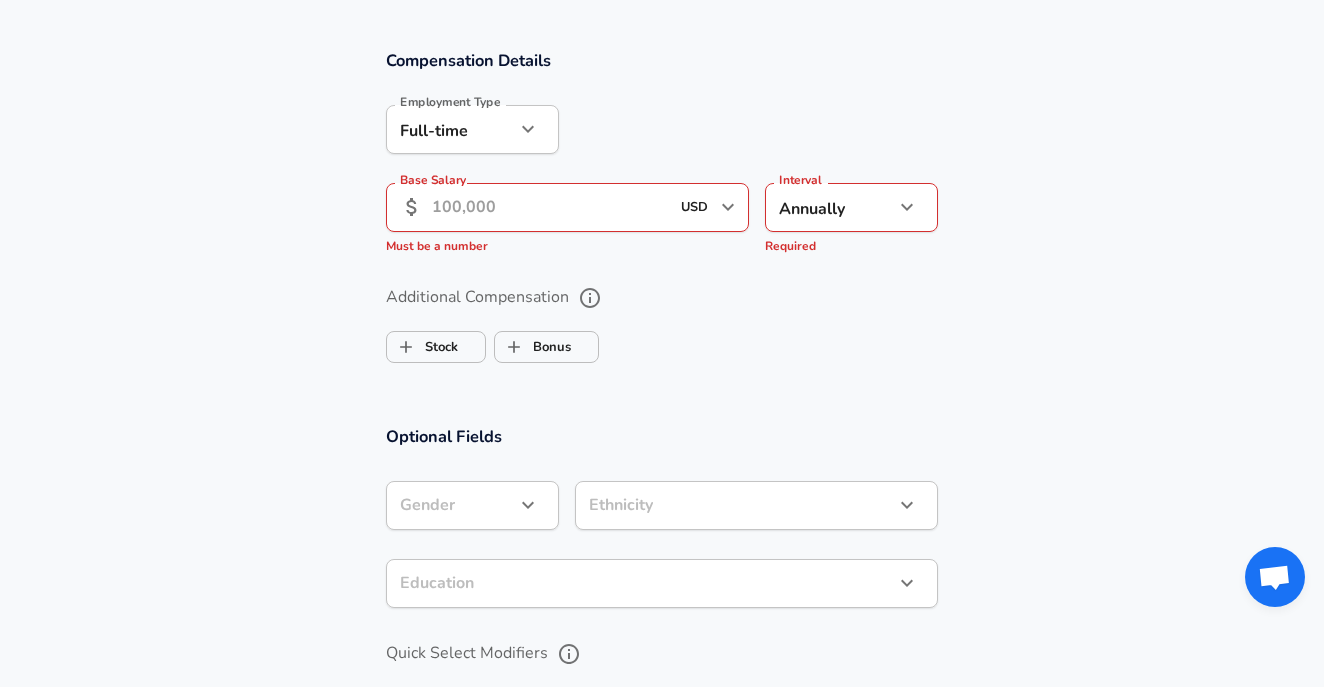 scroll, scrollTop: 1375, scrollLeft: 0, axis: vertical 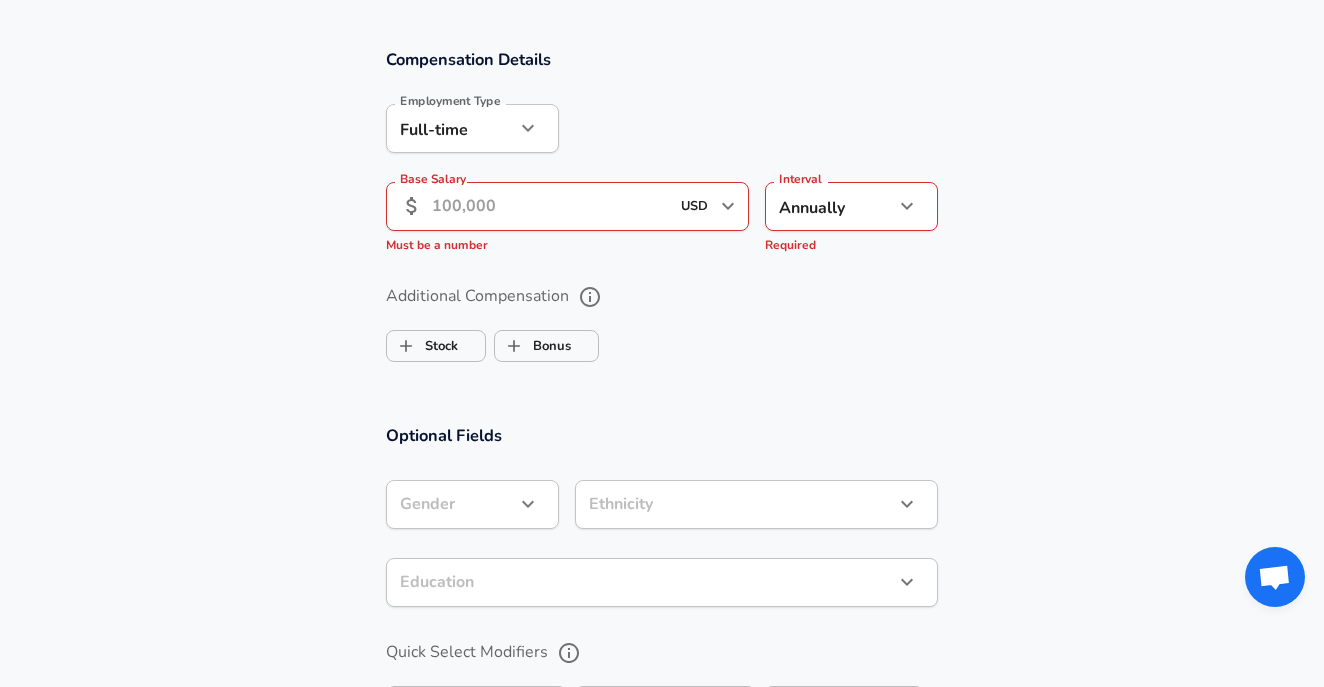 click on "Base Salary" at bounding box center [550, 206] 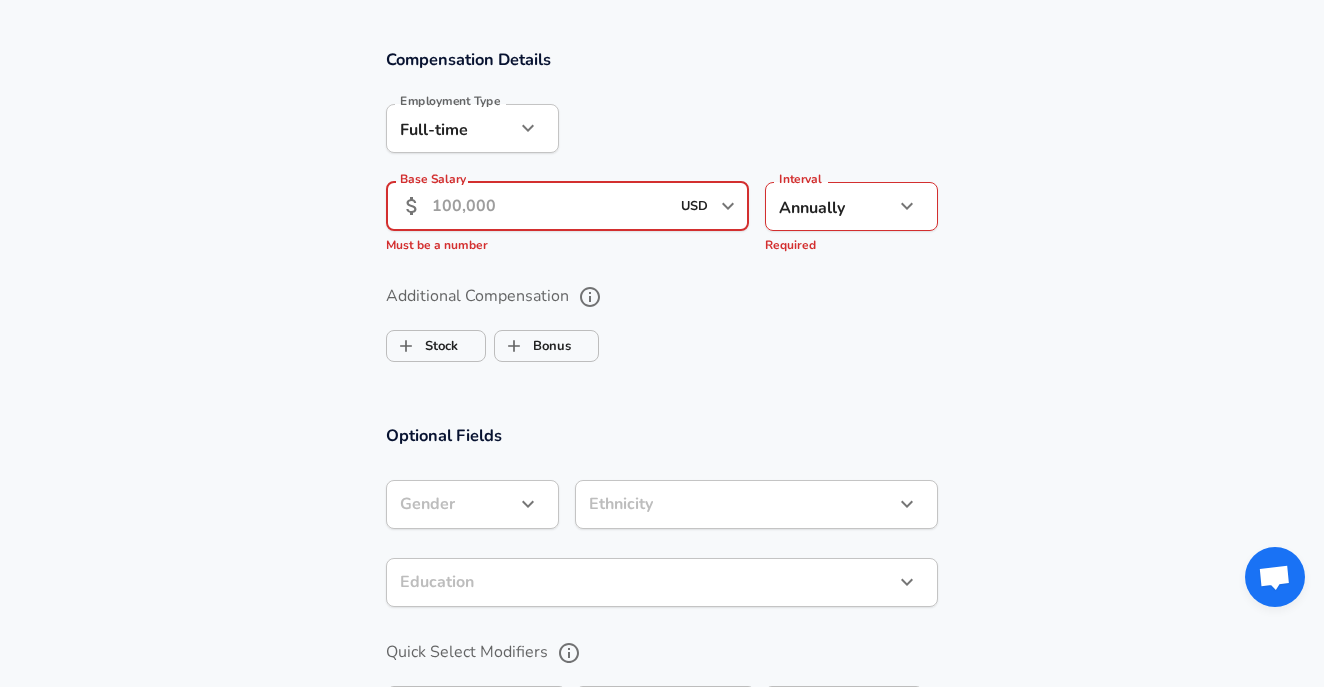 click on "Base Salary" at bounding box center [550, 206] 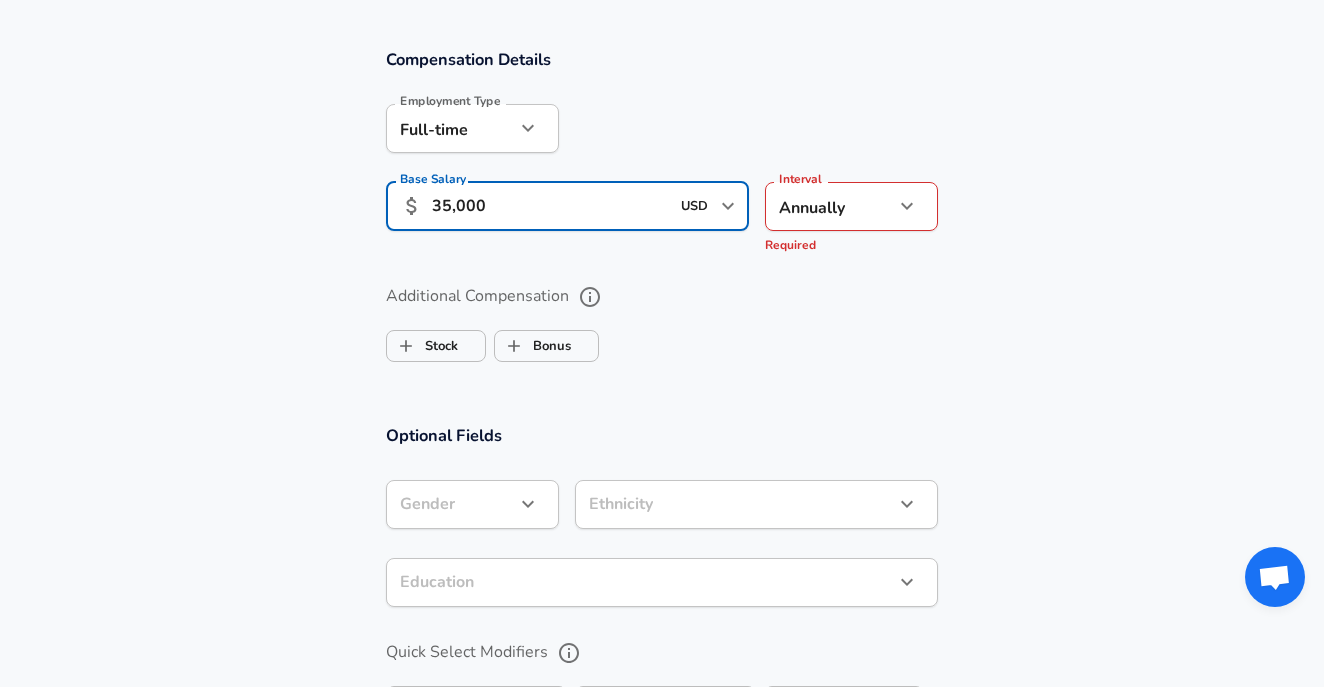 type on "350,000" 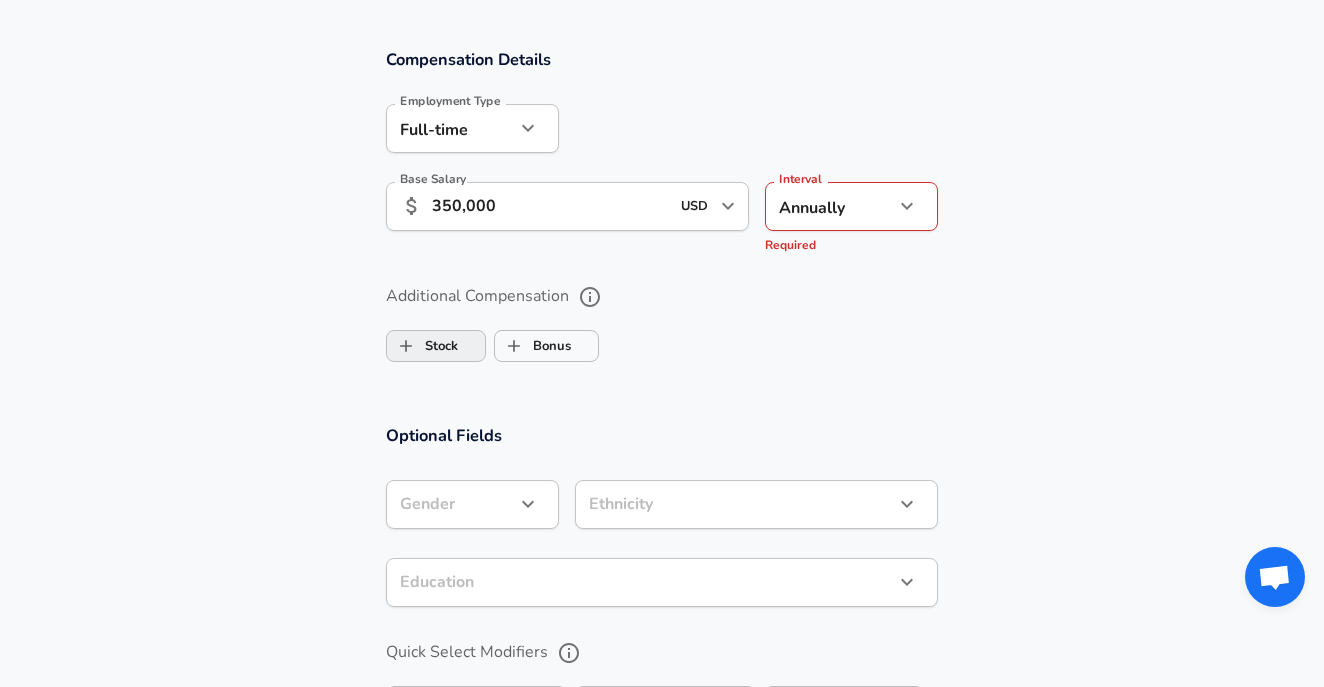 click on "Stock" at bounding box center [436, 346] 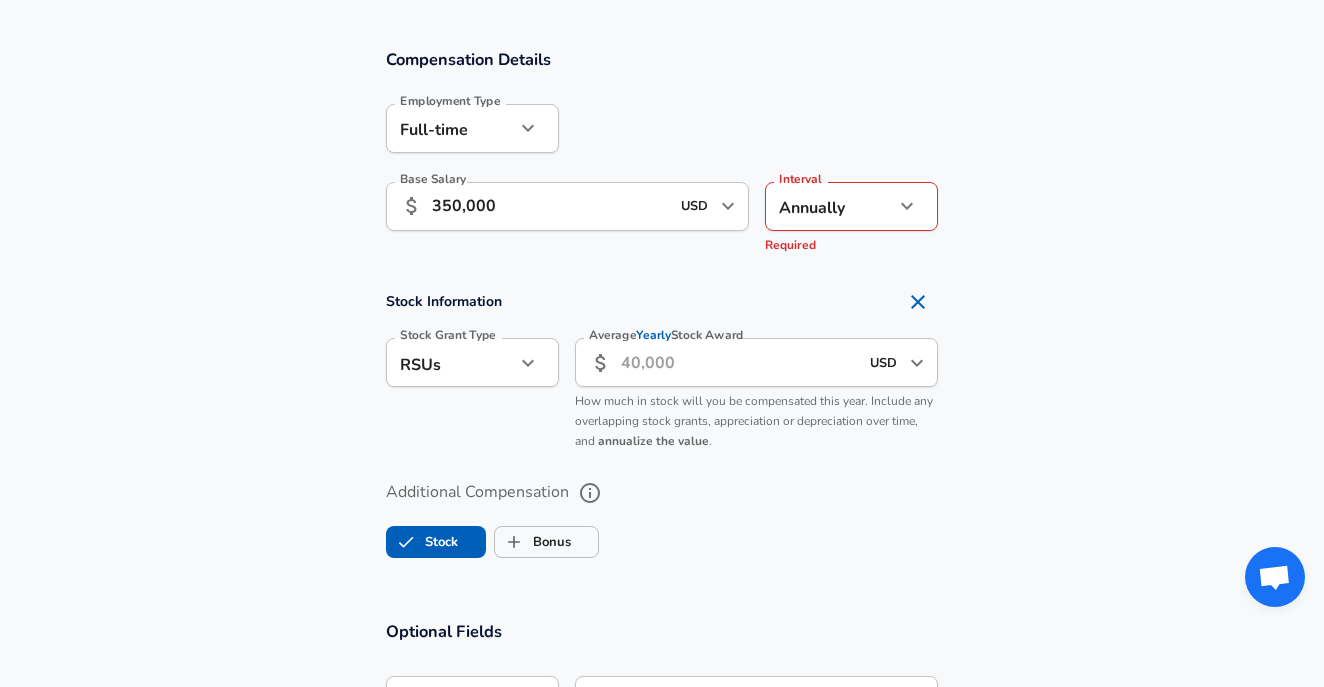 checkbox on "true" 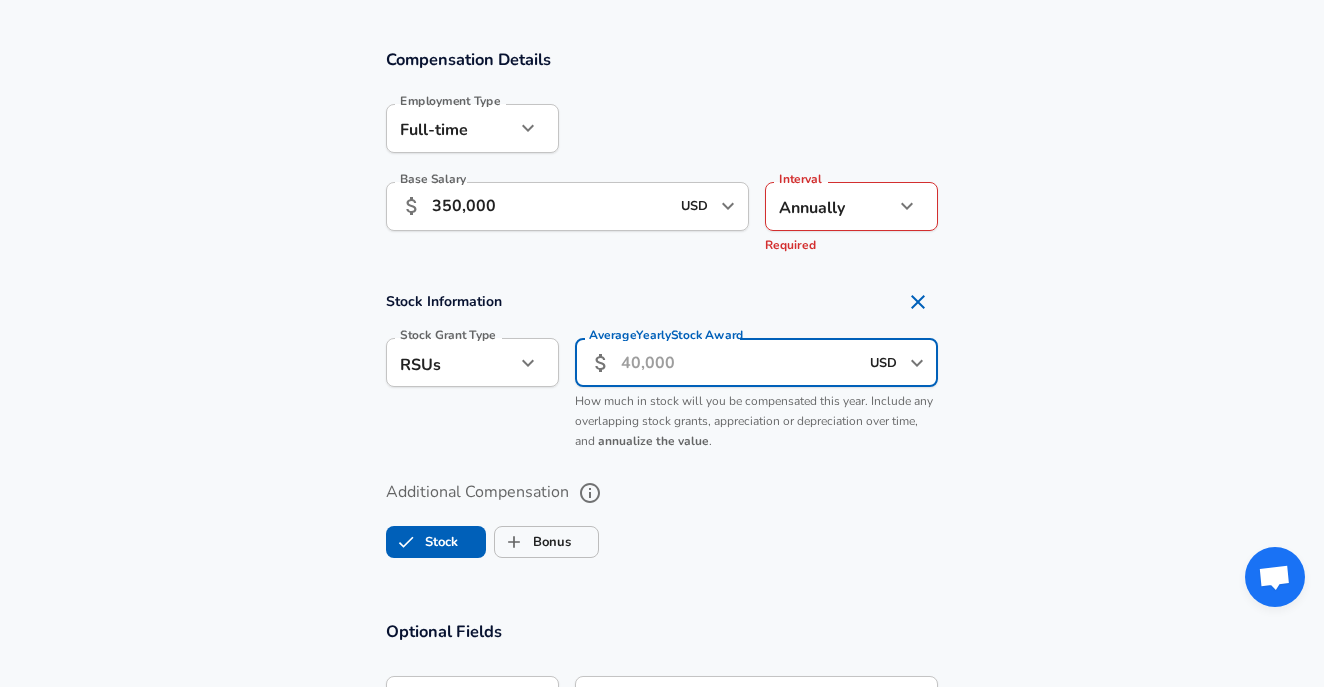 click on "Average  Yearly  Stock Award" at bounding box center (739, 362) 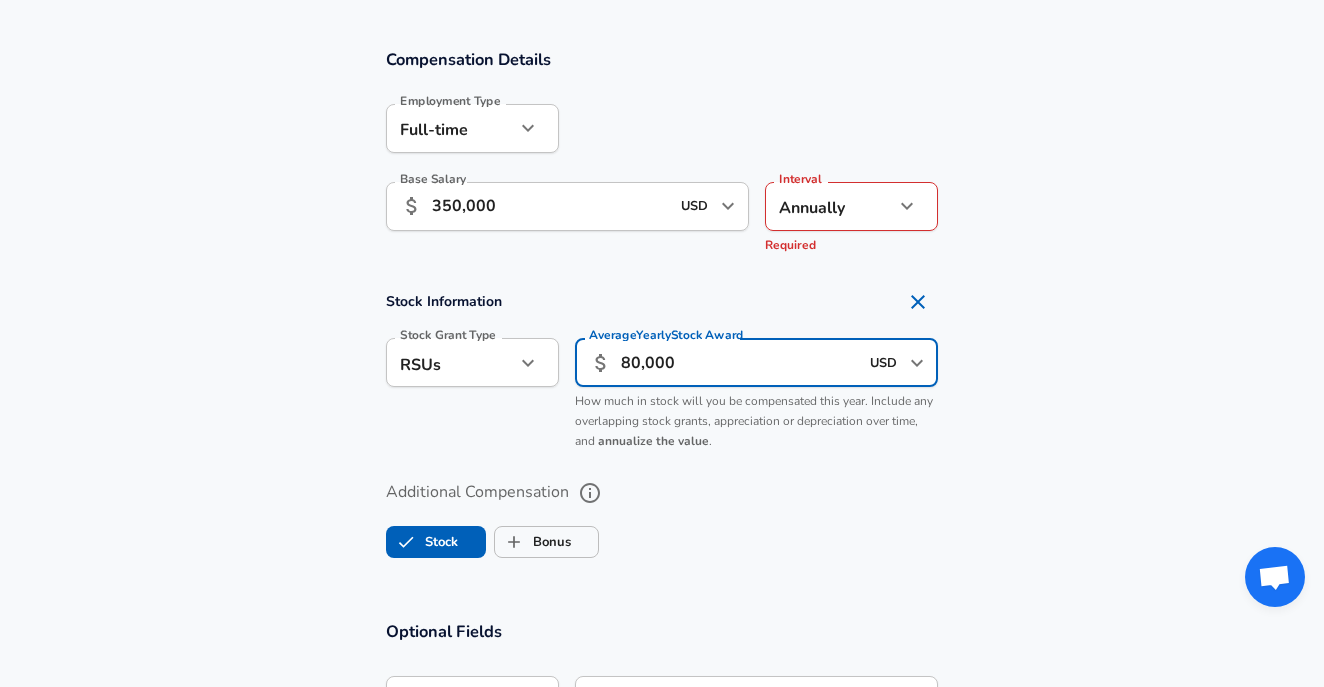 type on "800,000" 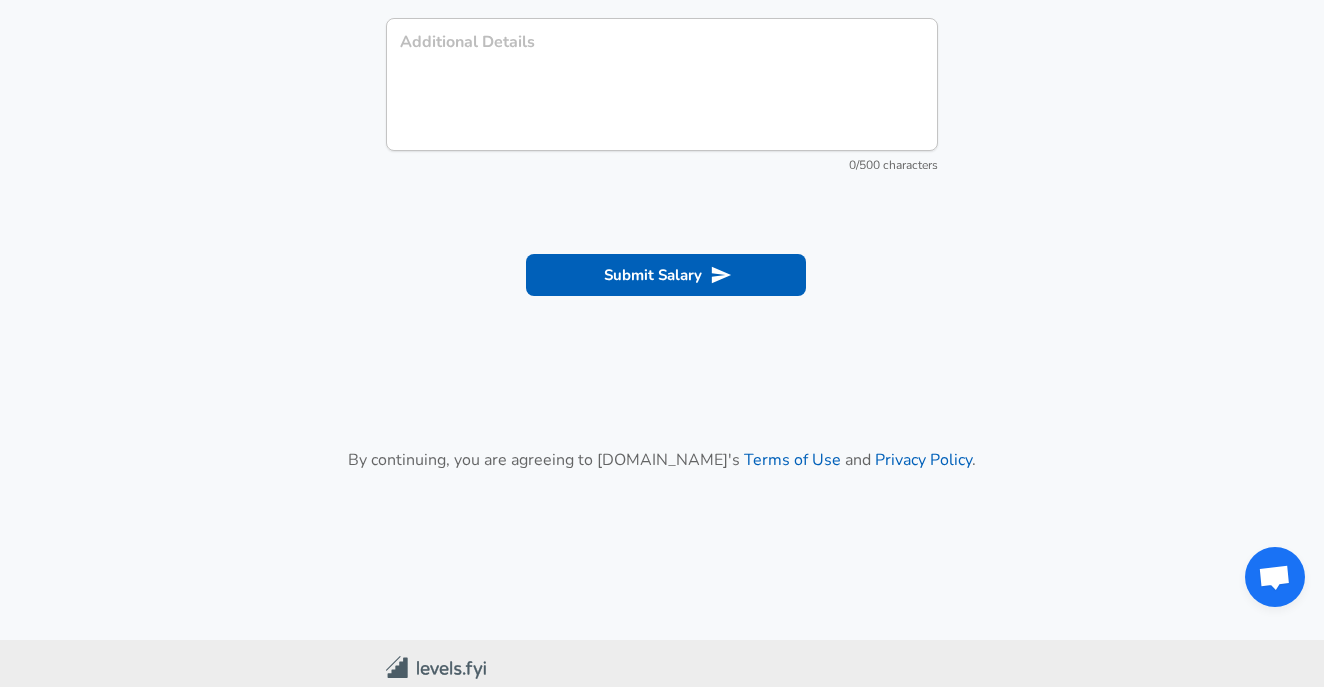 scroll, scrollTop: 2345, scrollLeft: 0, axis: vertical 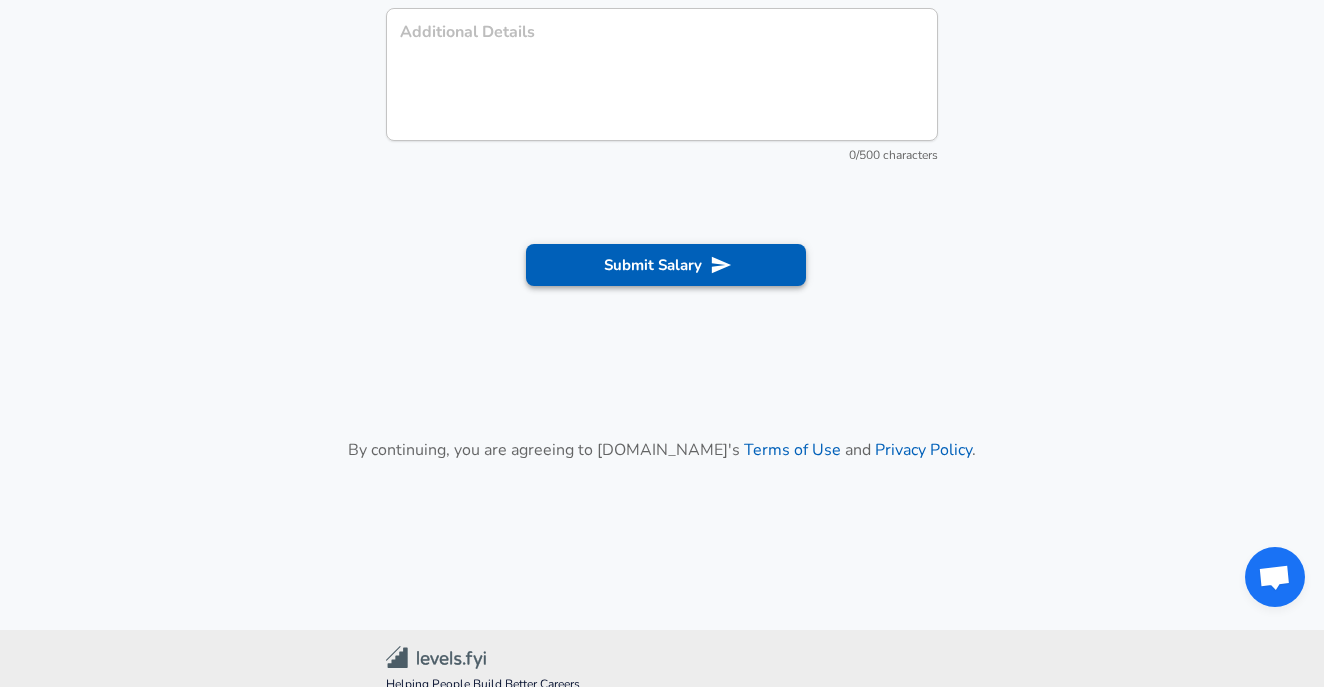 click on "Submit Salary" at bounding box center (666, 265) 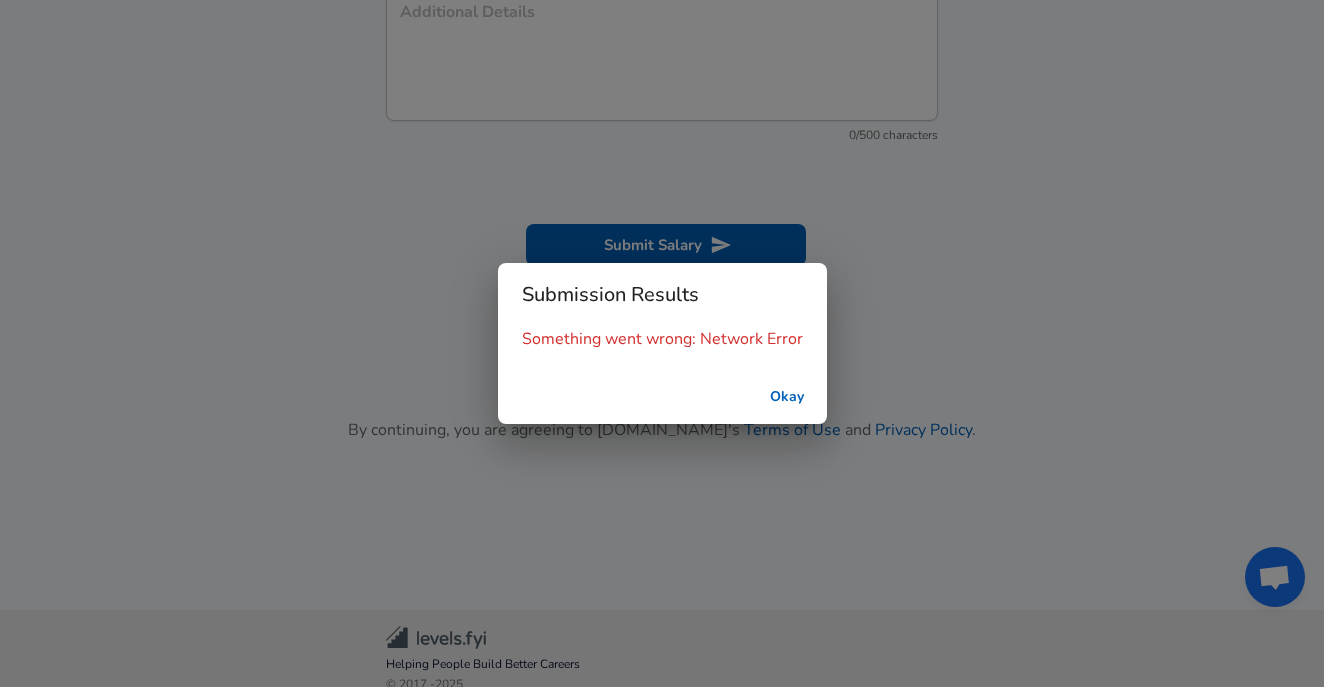 click on "Okay" at bounding box center [787, 397] 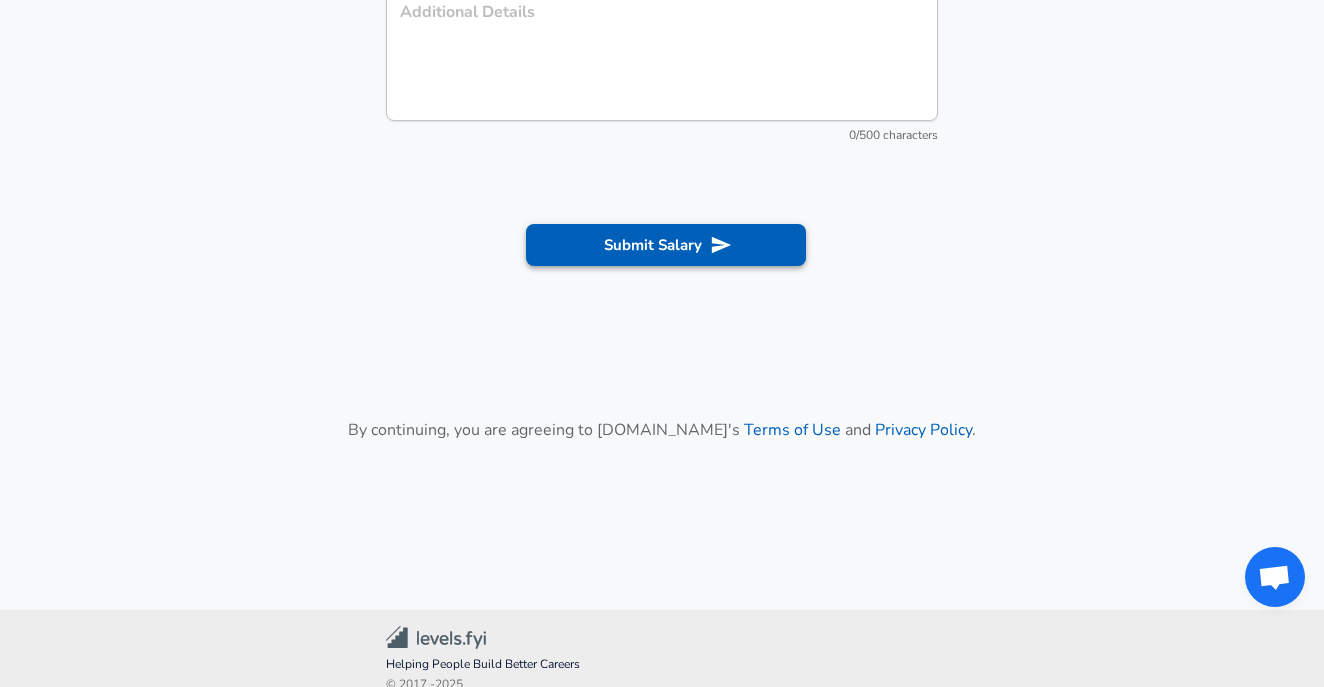 click on "Submit Salary" at bounding box center (666, 245) 